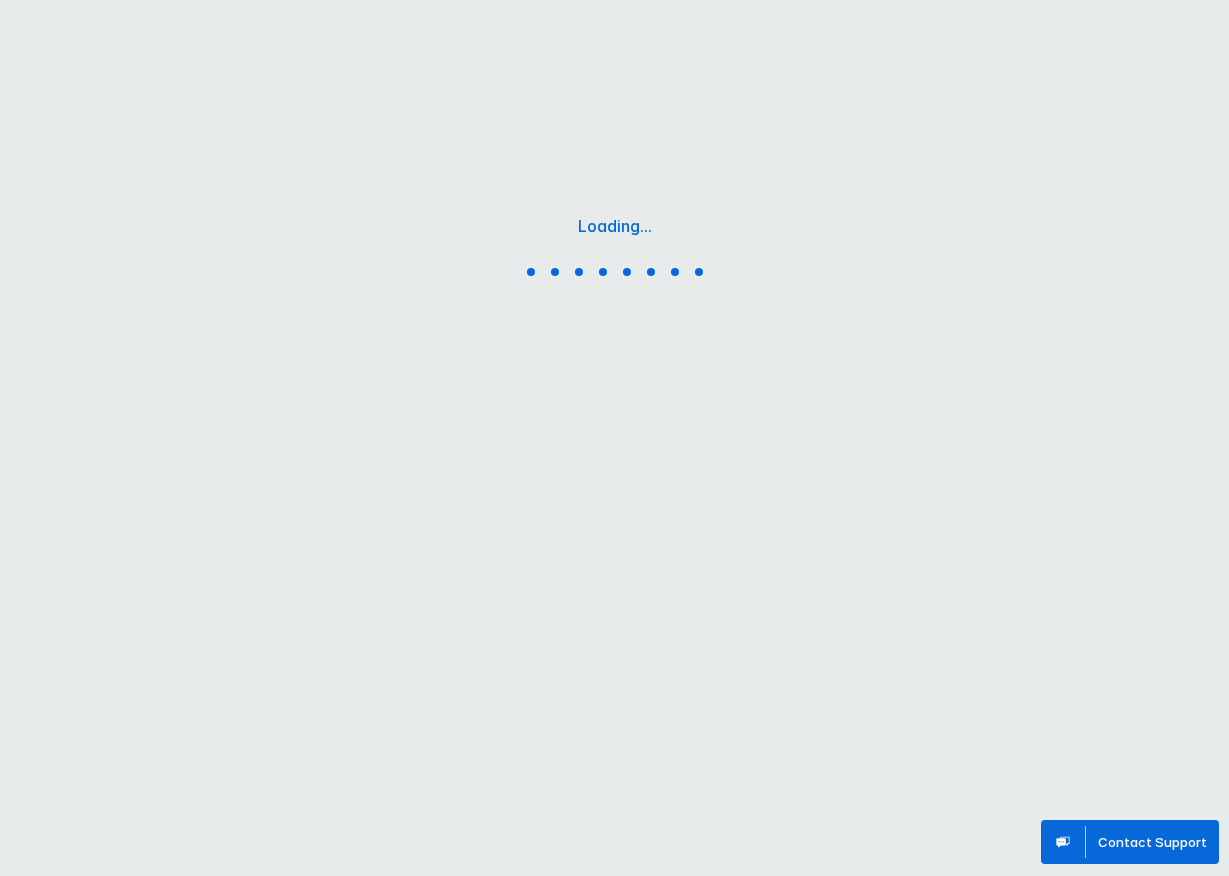 scroll, scrollTop: 0, scrollLeft: 0, axis: both 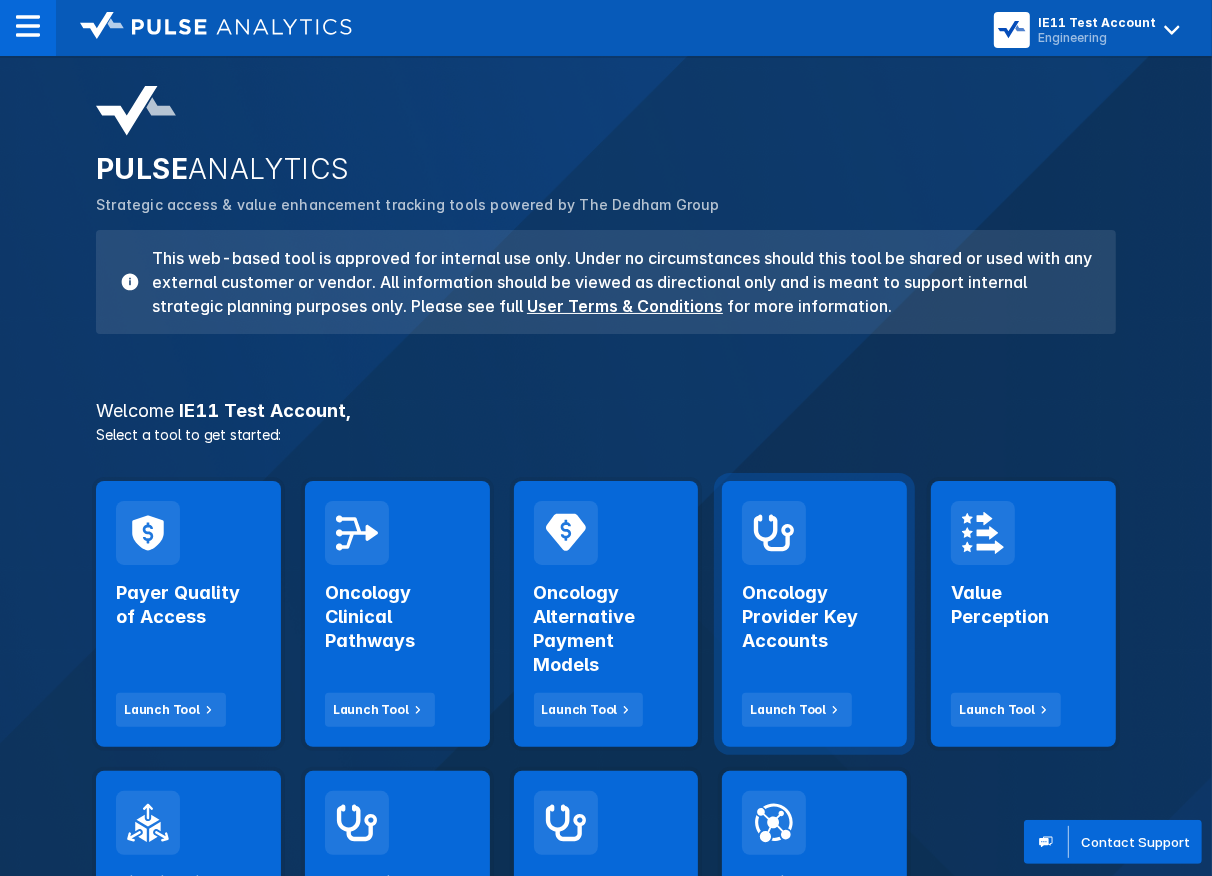 click on "Oncology Provider Key Accounts" at bounding box center [814, 617] 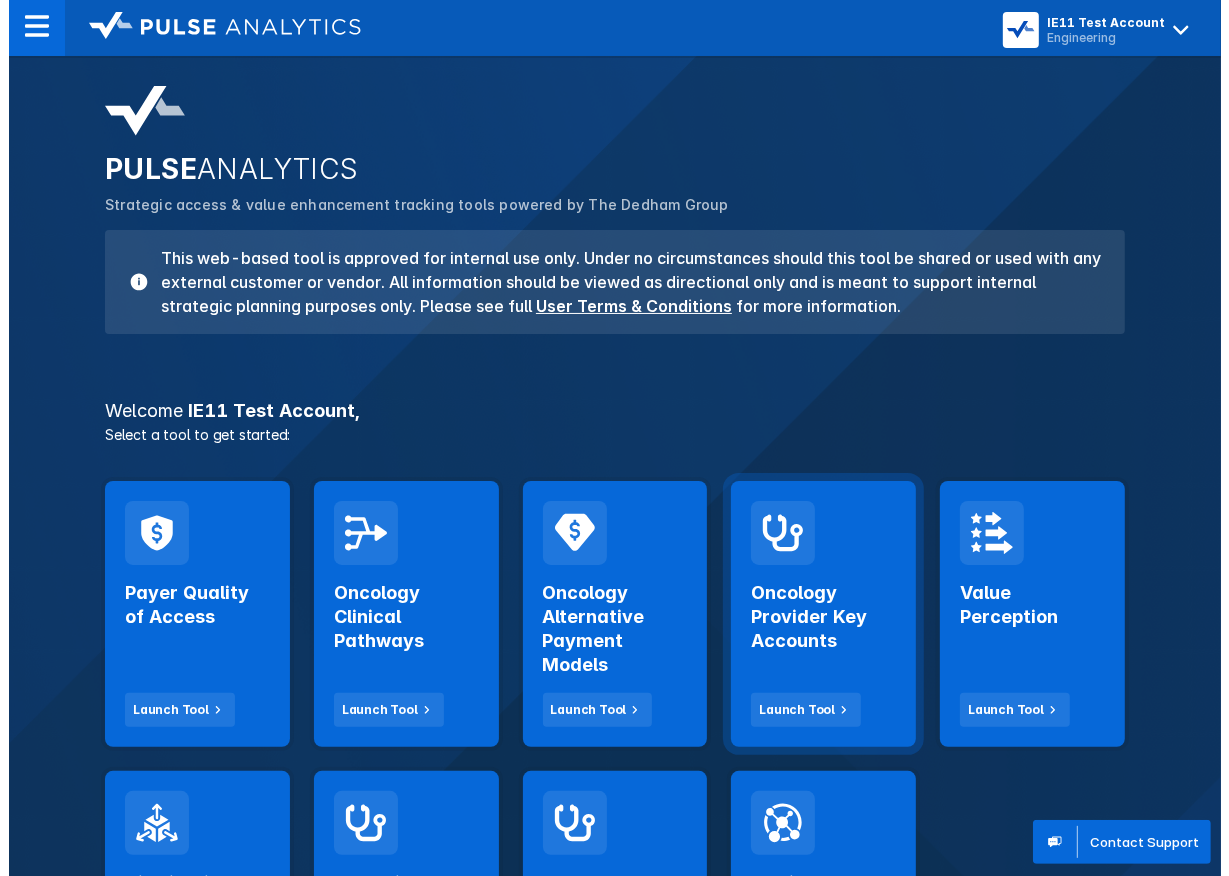 scroll, scrollTop: 0, scrollLeft: 0, axis: both 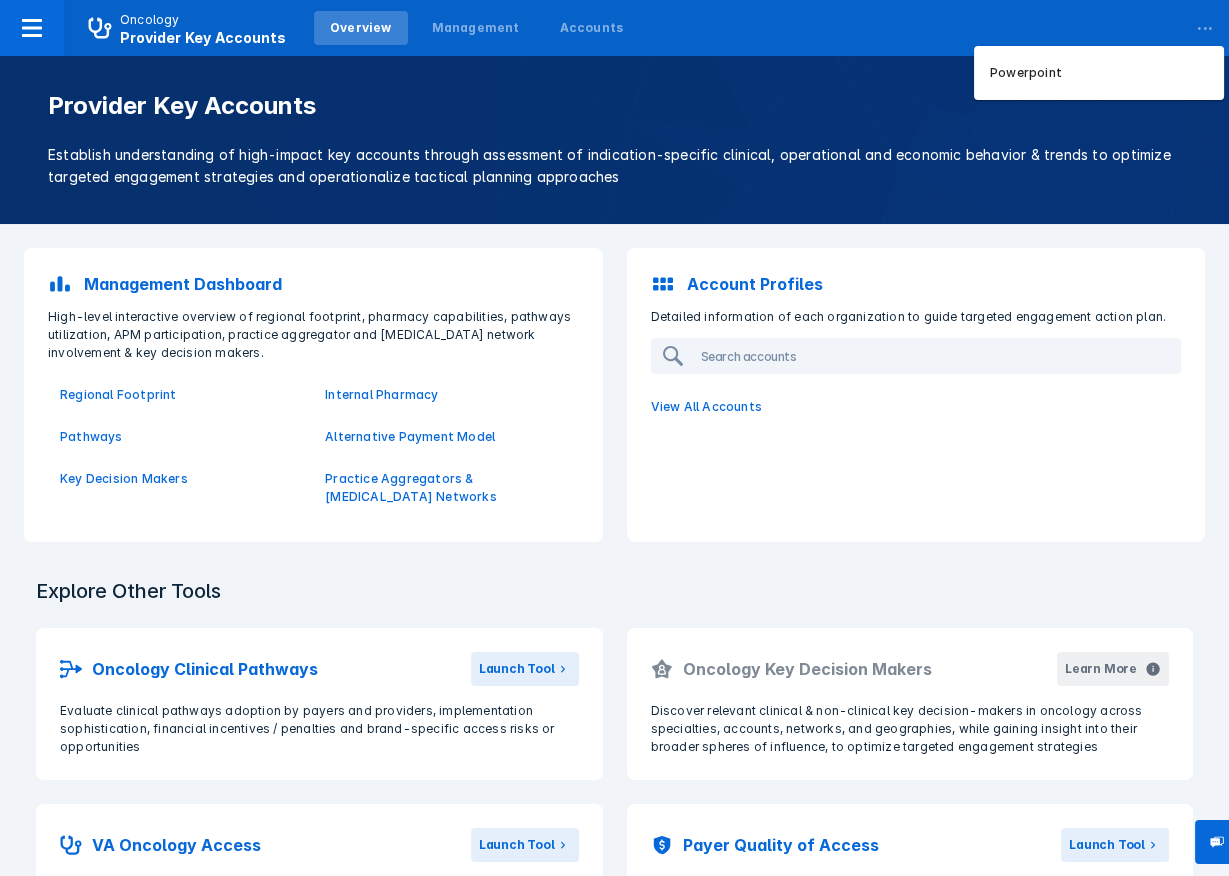 click on "..." at bounding box center (1205, 24) 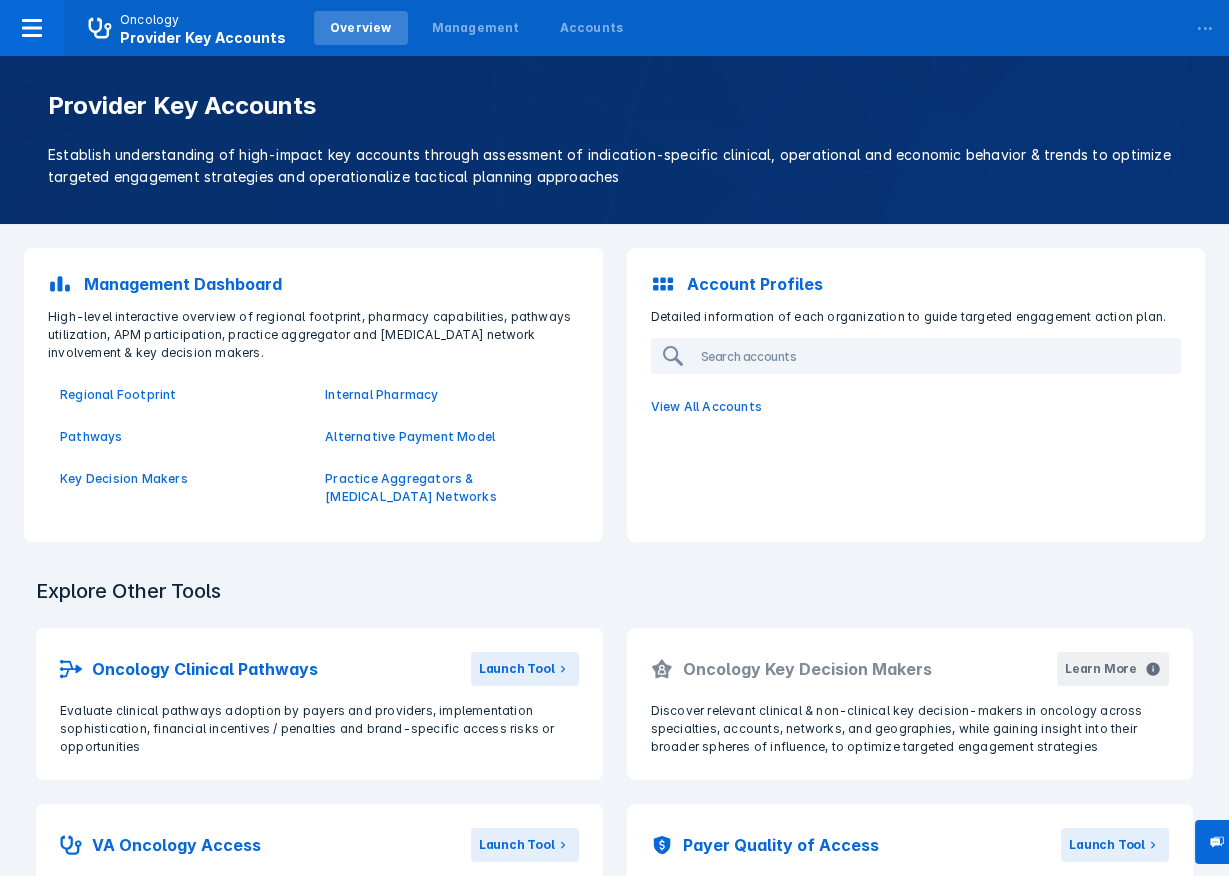 click on "Establish understanding of high-impact key accounts through assessment of indication-specific clinical, operational and economic behavior & trends to optimize targeted engagement strategies and operationalize tactical planning approaches" at bounding box center [614, 166] 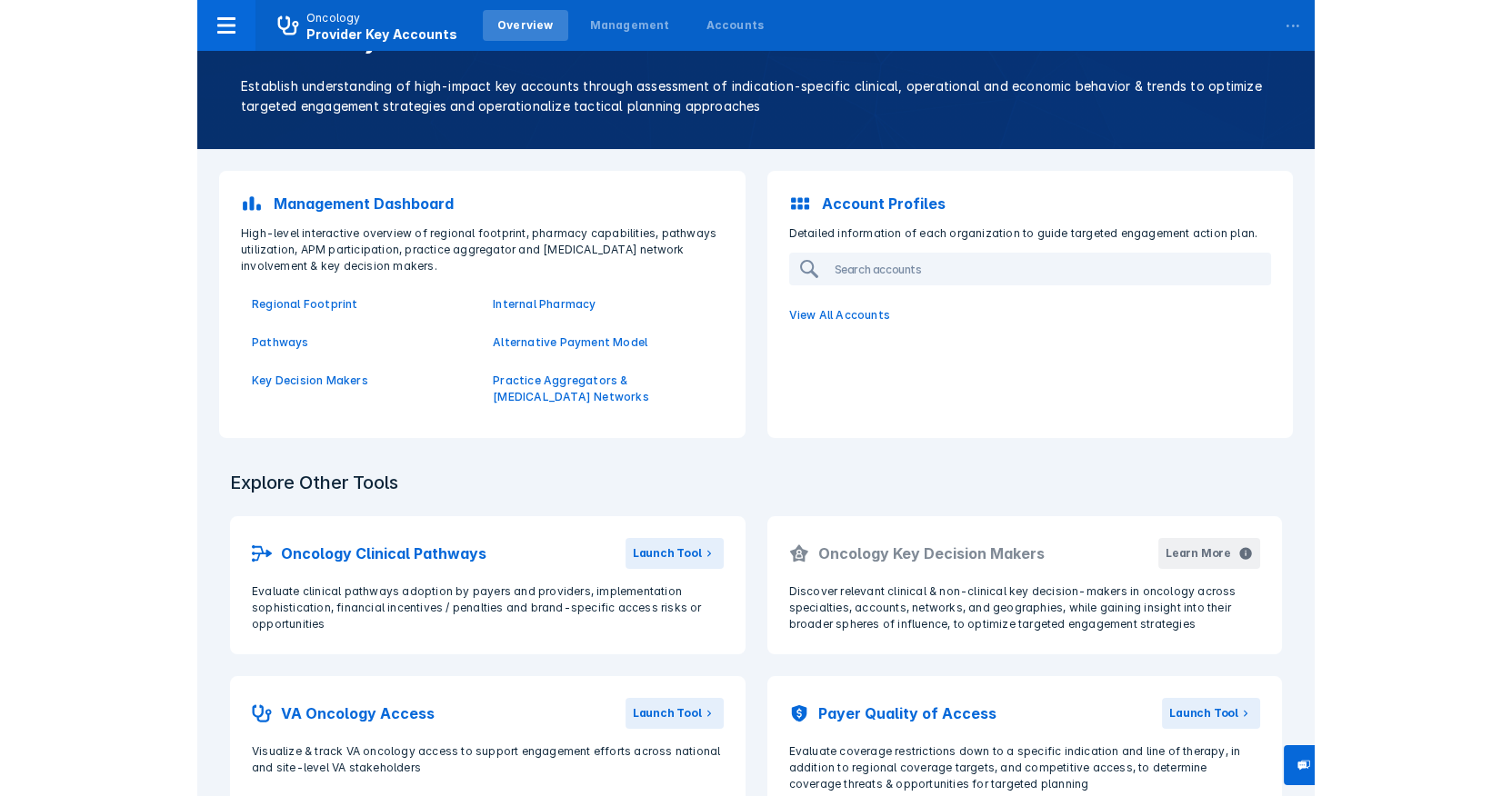 scroll, scrollTop: 0, scrollLeft: 0, axis: both 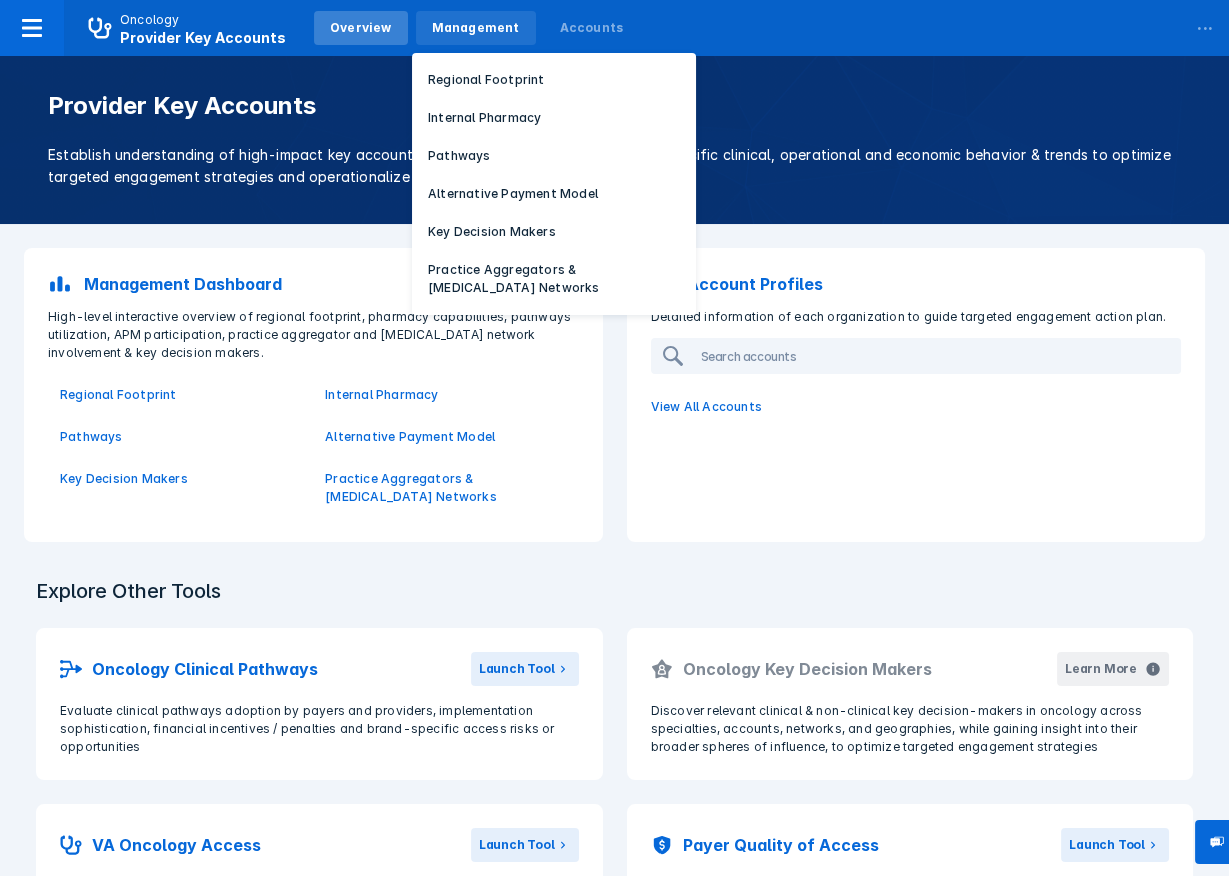 click on "Management" at bounding box center [476, 28] 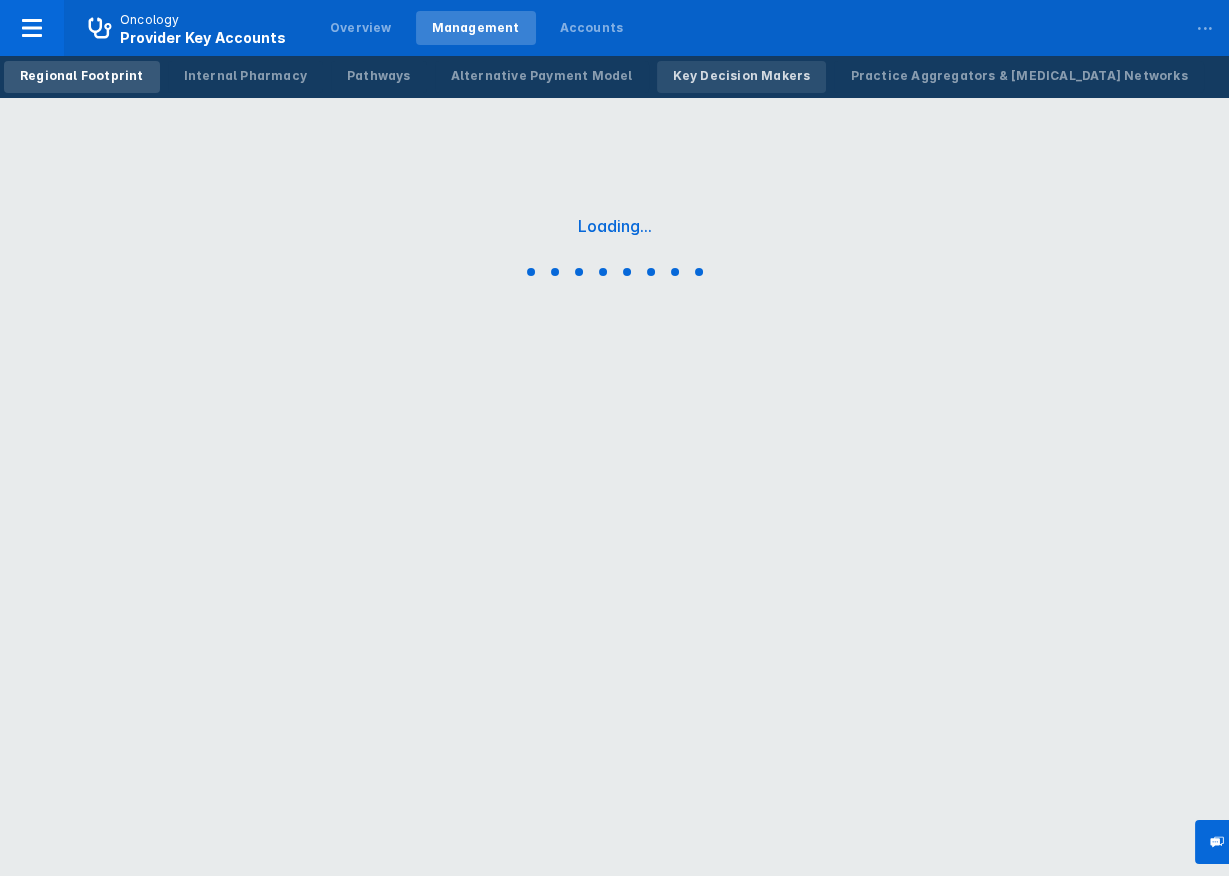 click on "Key Decision Makers" at bounding box center (742, 76) 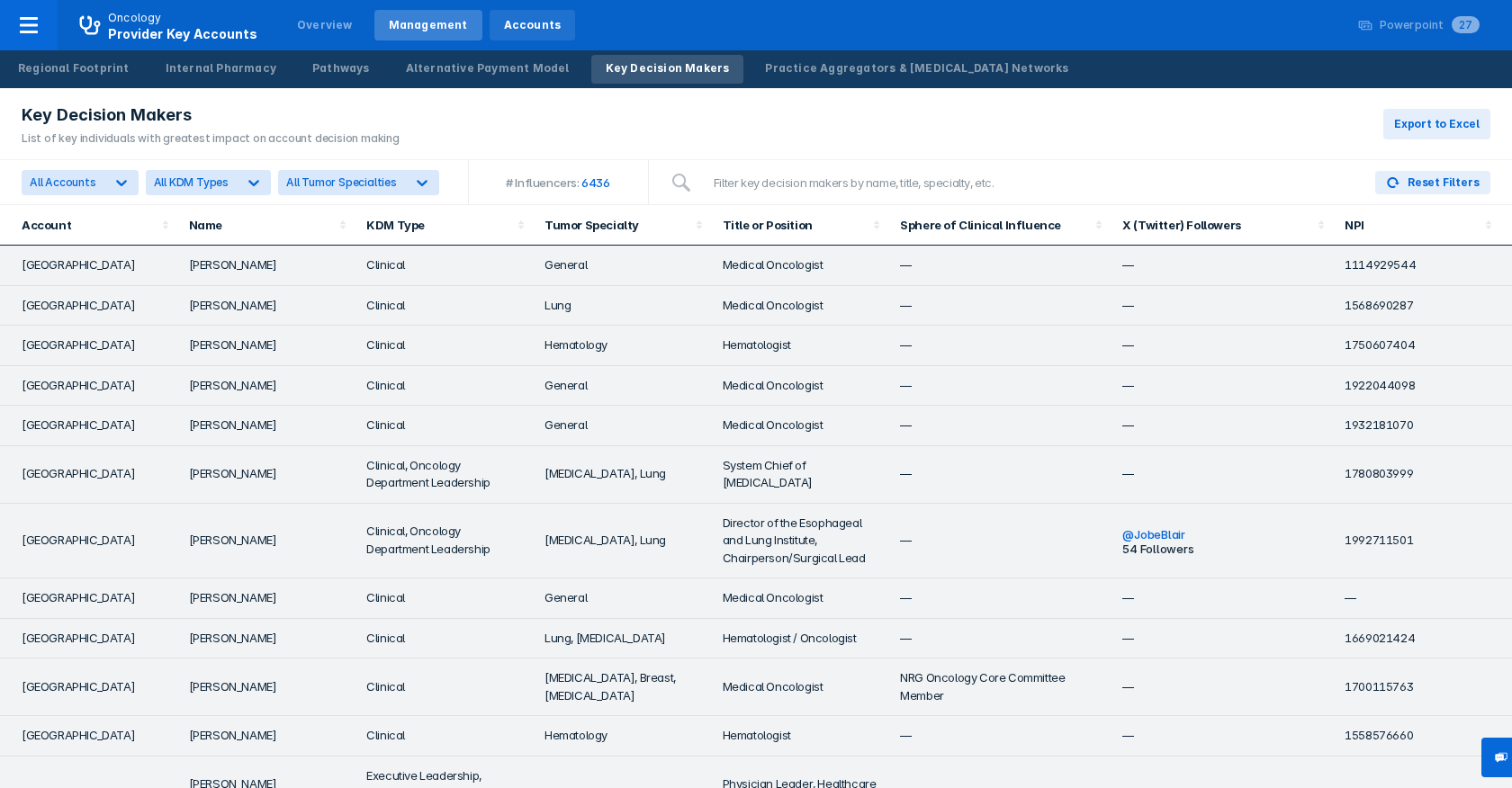 click on "Accounts" at bounding box center [533, 25] 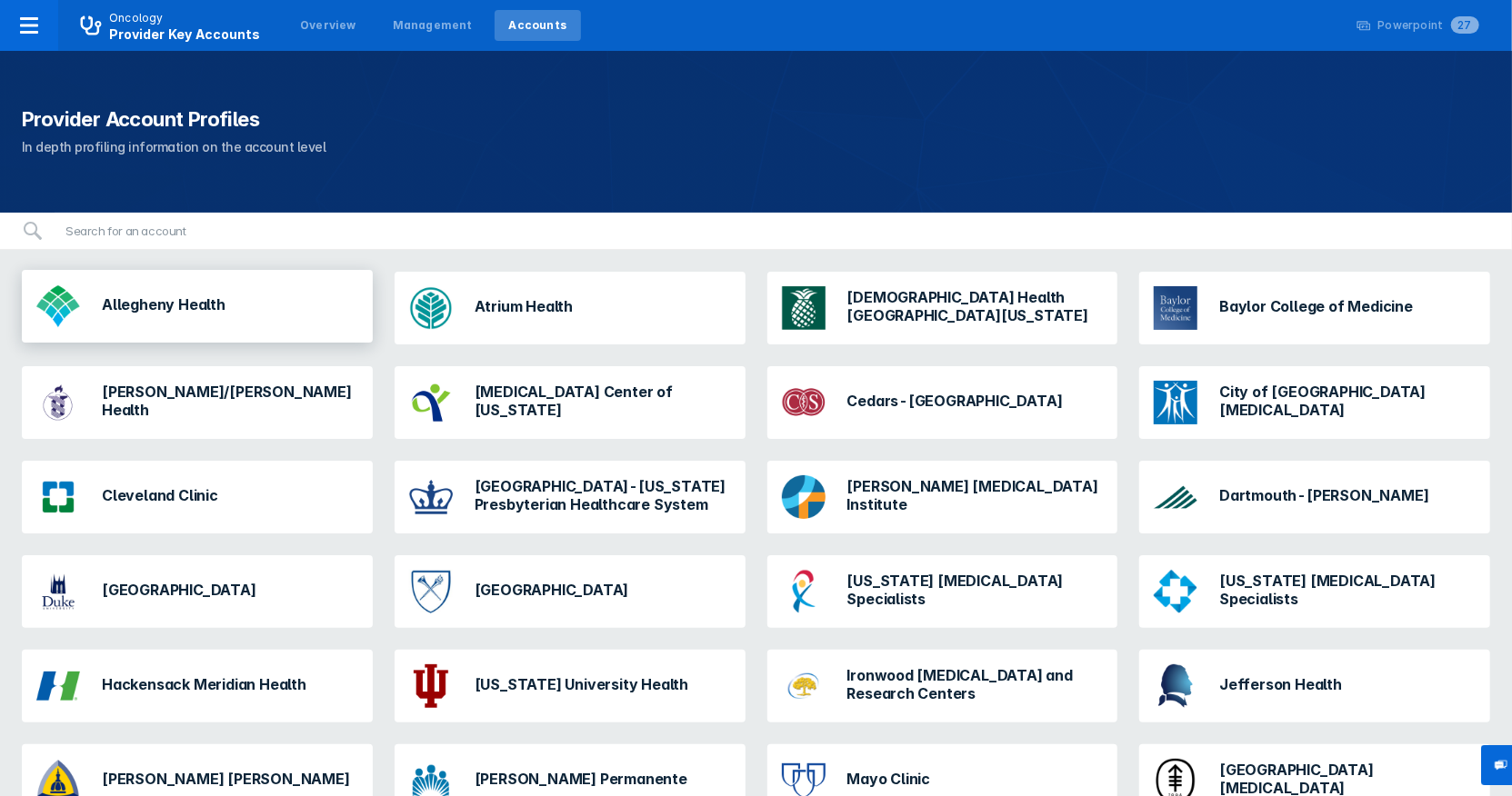 click on "Allegheny Health" at bounding box center (164, 304) 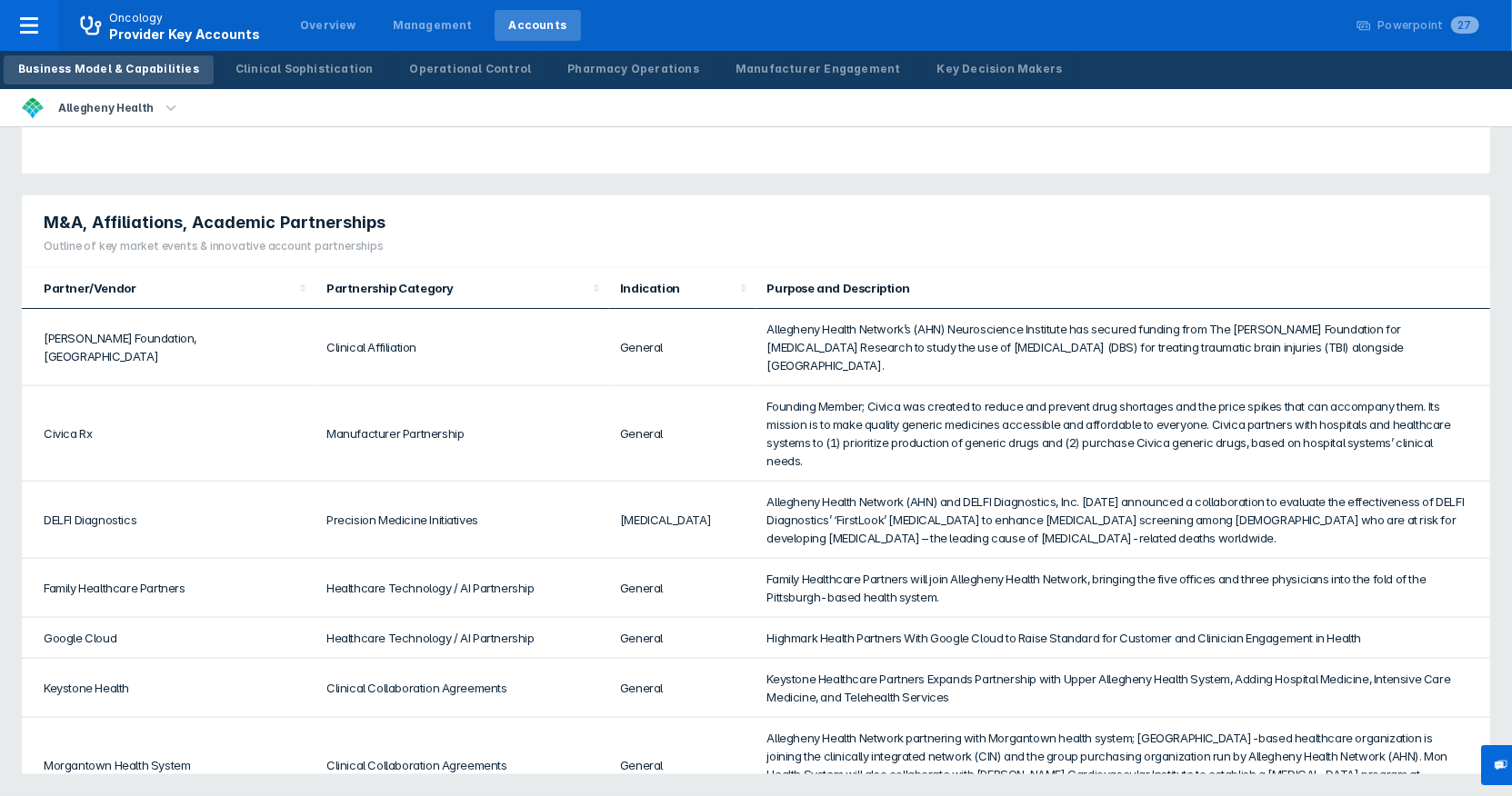 scroll, scrollTop: 1085, scrollLeft: 0, axis: vertical 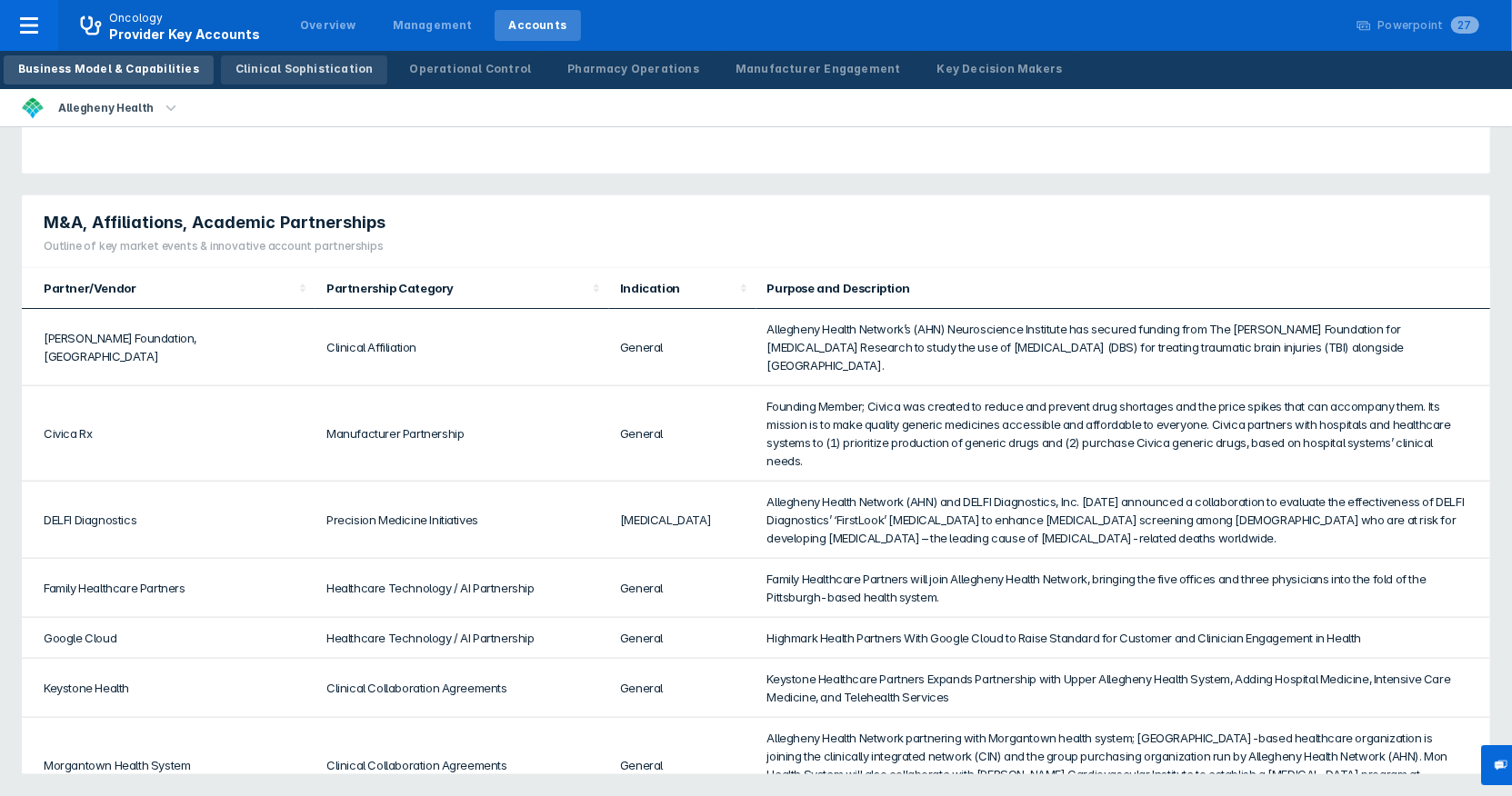 click on "Clinical Sophistication" at bounding box center [305, 70] 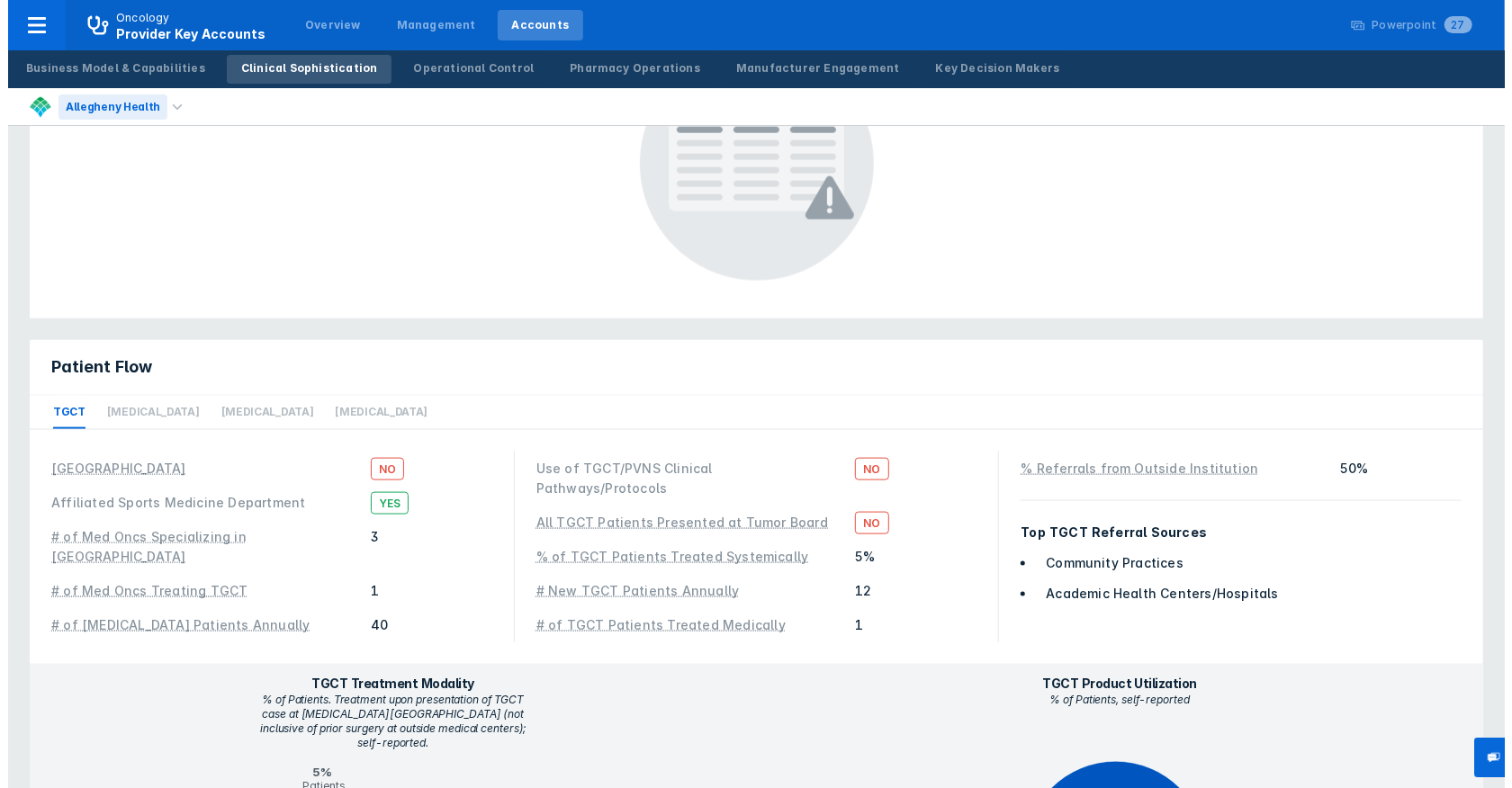 scroll, scrollTop: 1145, scrollLeft: 0, axis: vertical 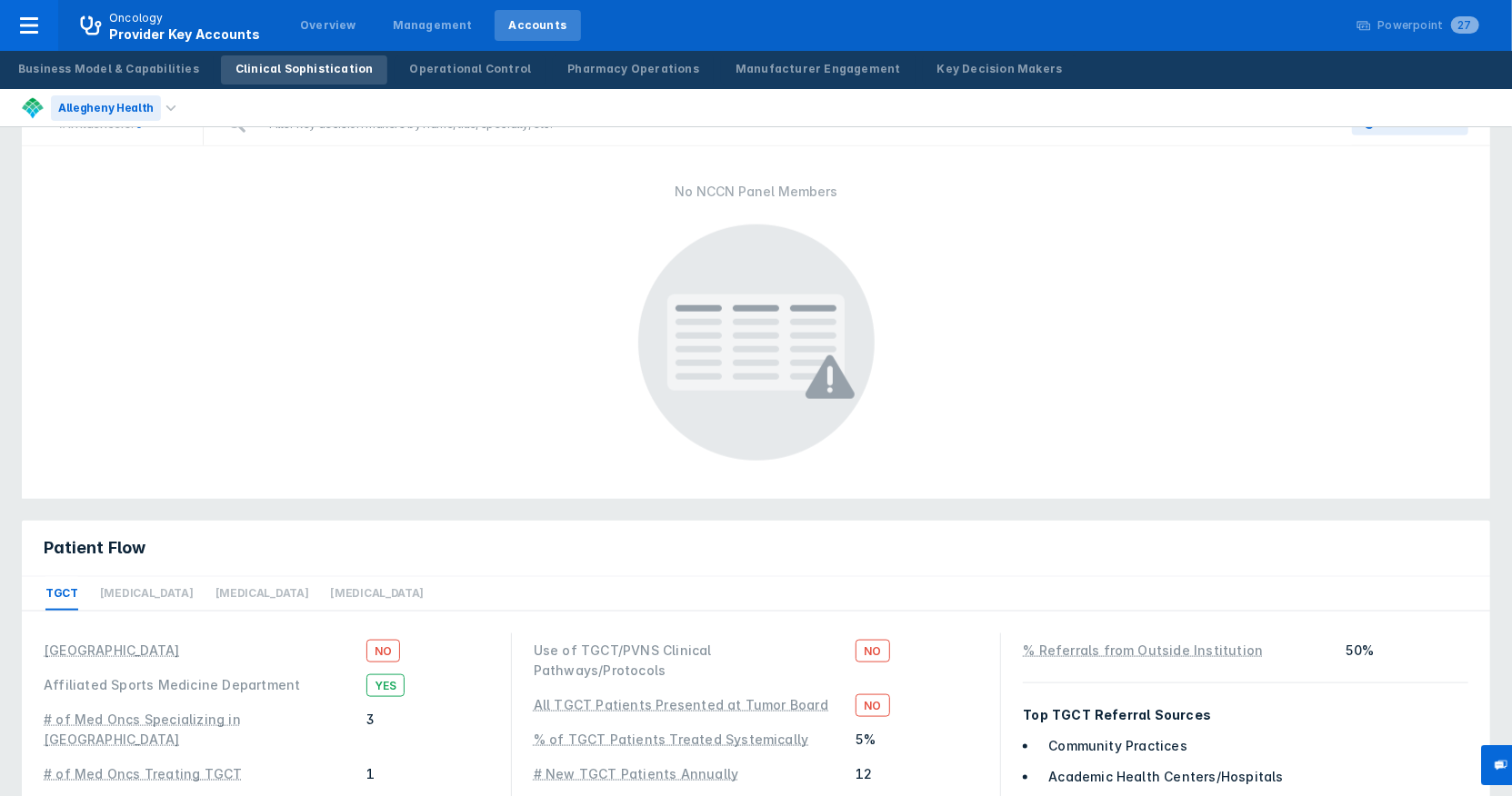 click on "Allegheny Health" at bounding box center (105, 108) 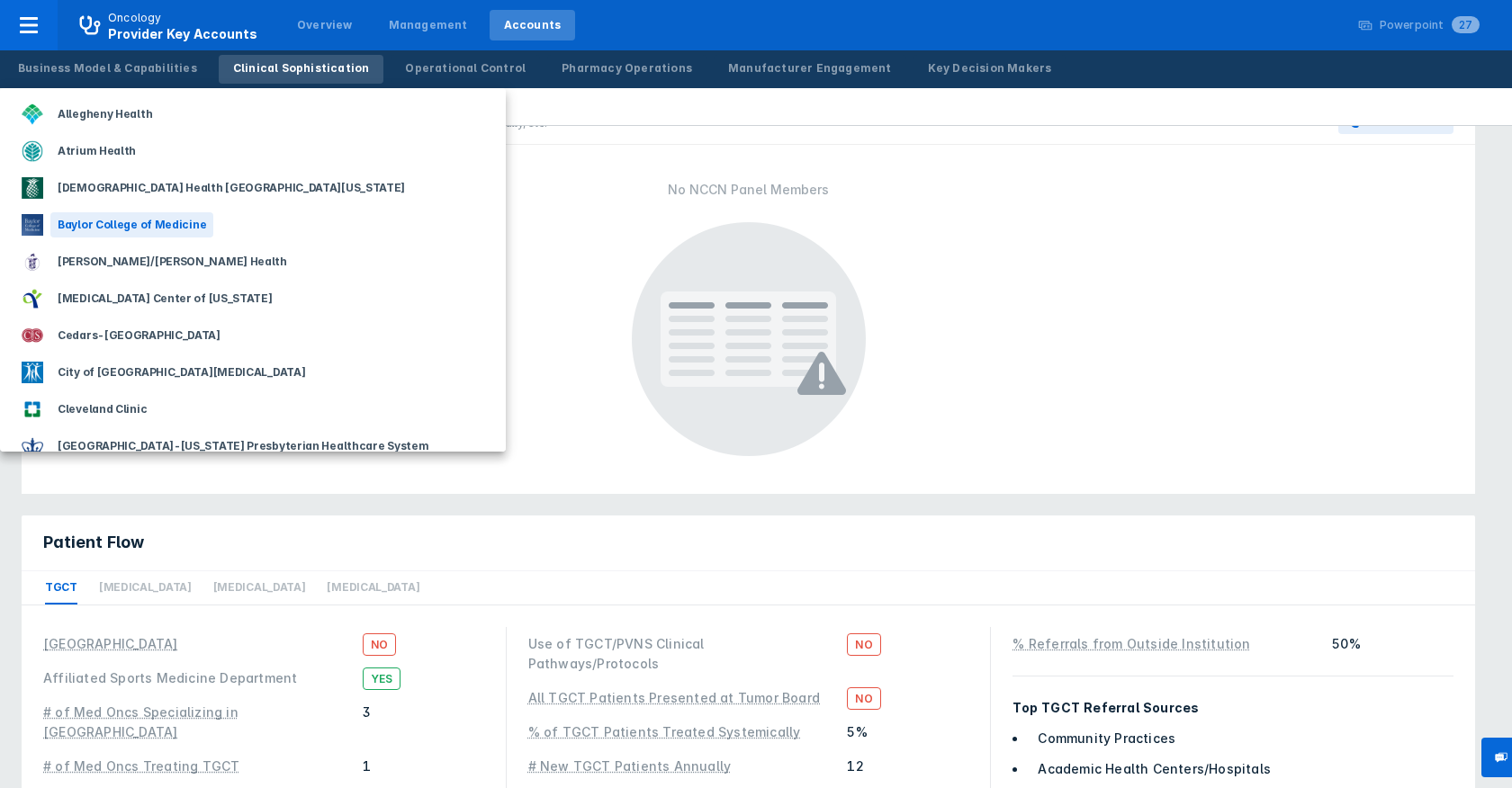 click on "Baylor College of Medicine" at bounding box center [131, 225] 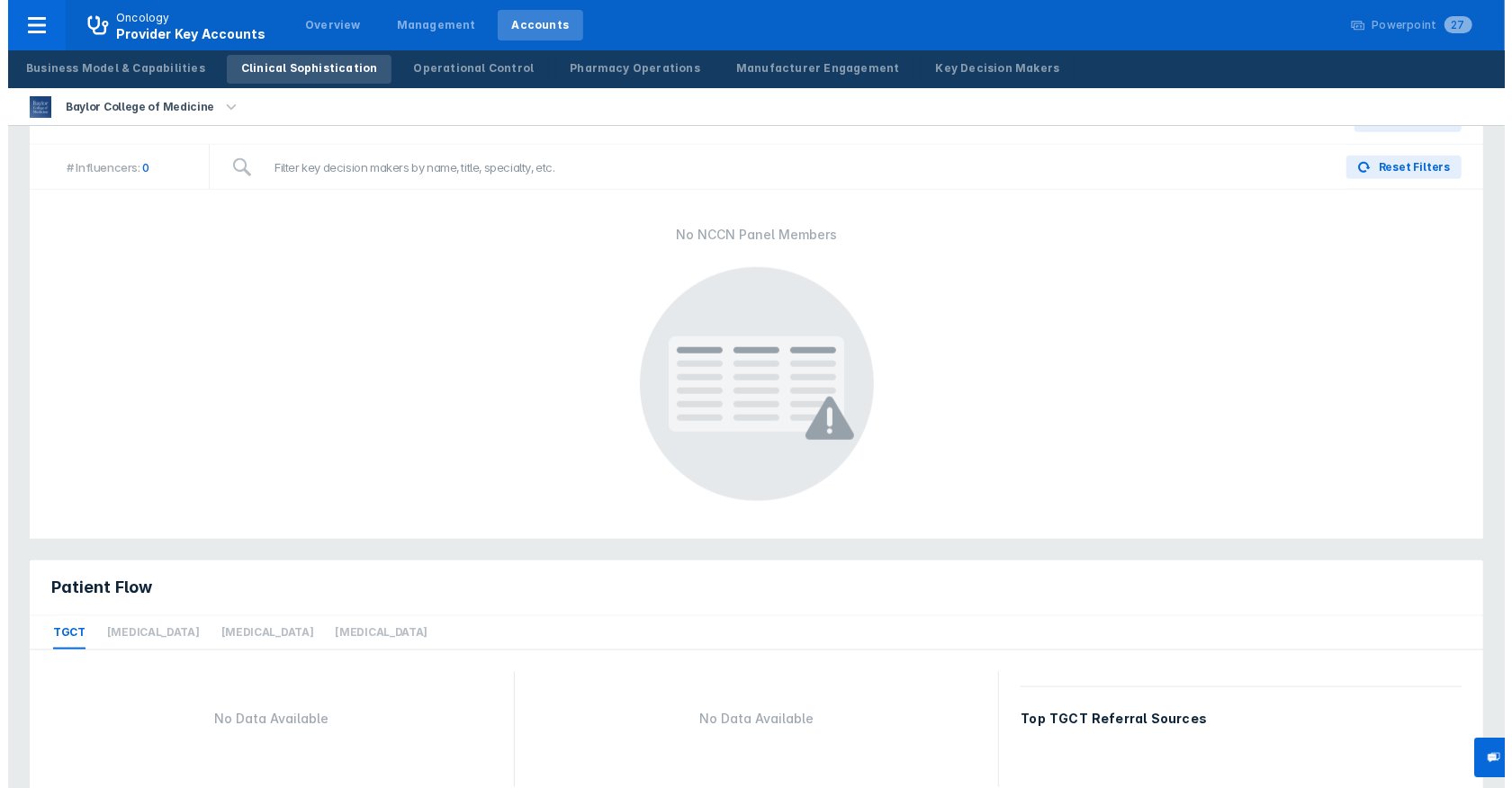 scroll, scrollTop: 1102, scrollLeft: 0, axis: vertical 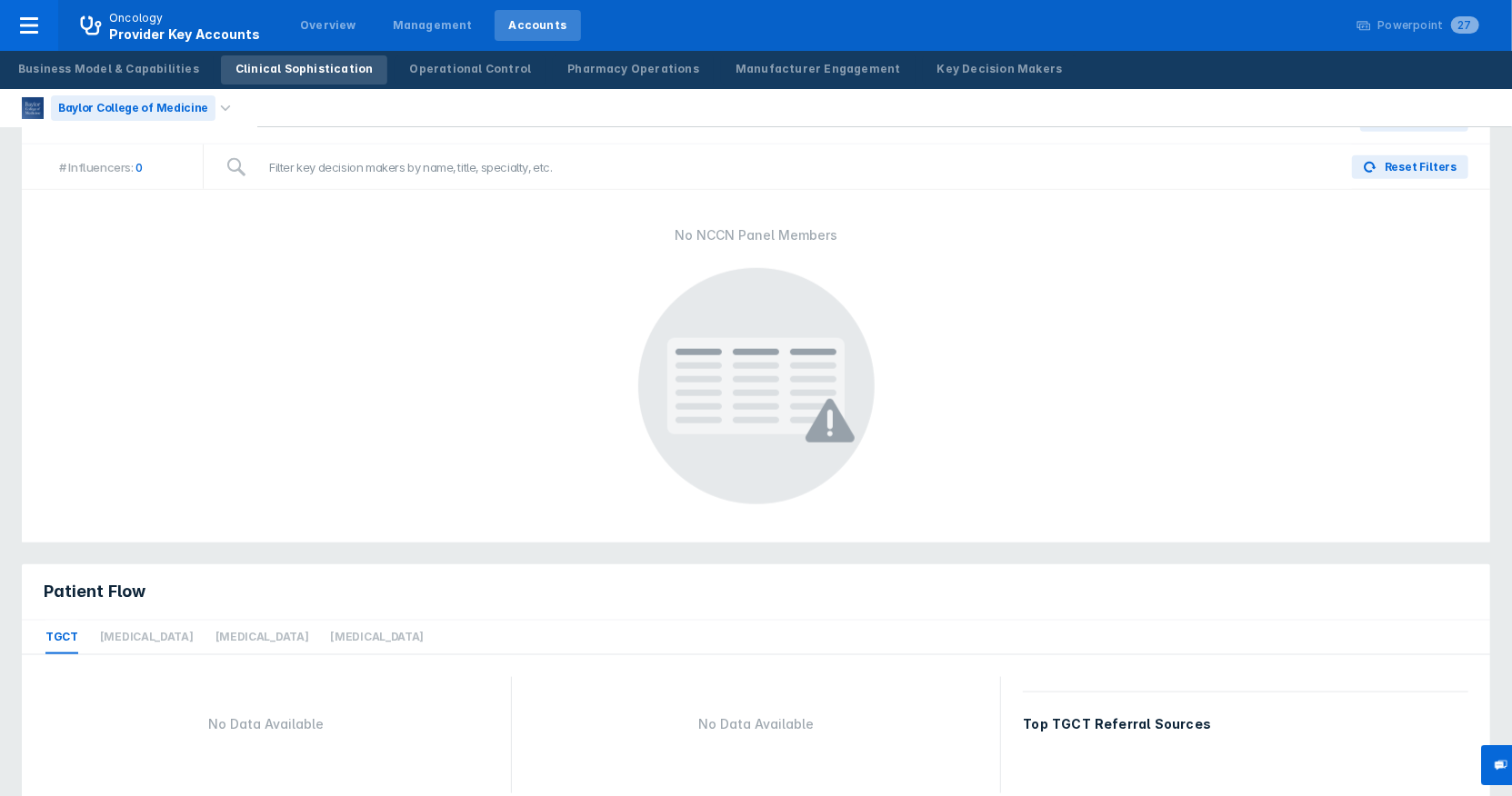 click on "Baylor College of Medicine" at bounding box center [133, 108] 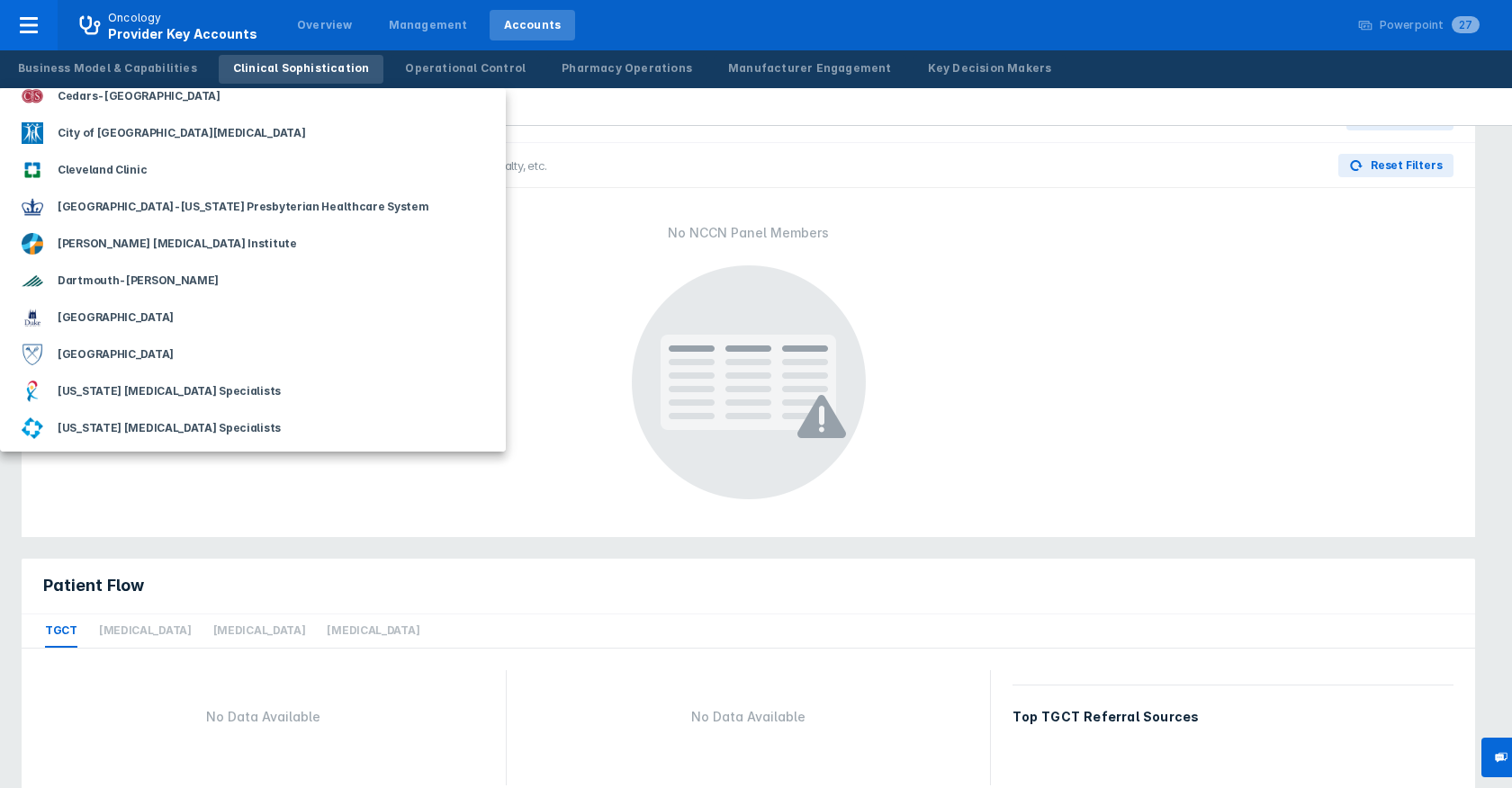 scroll, scrollTop: 1246, scrollLeft: 0, axis: vertical 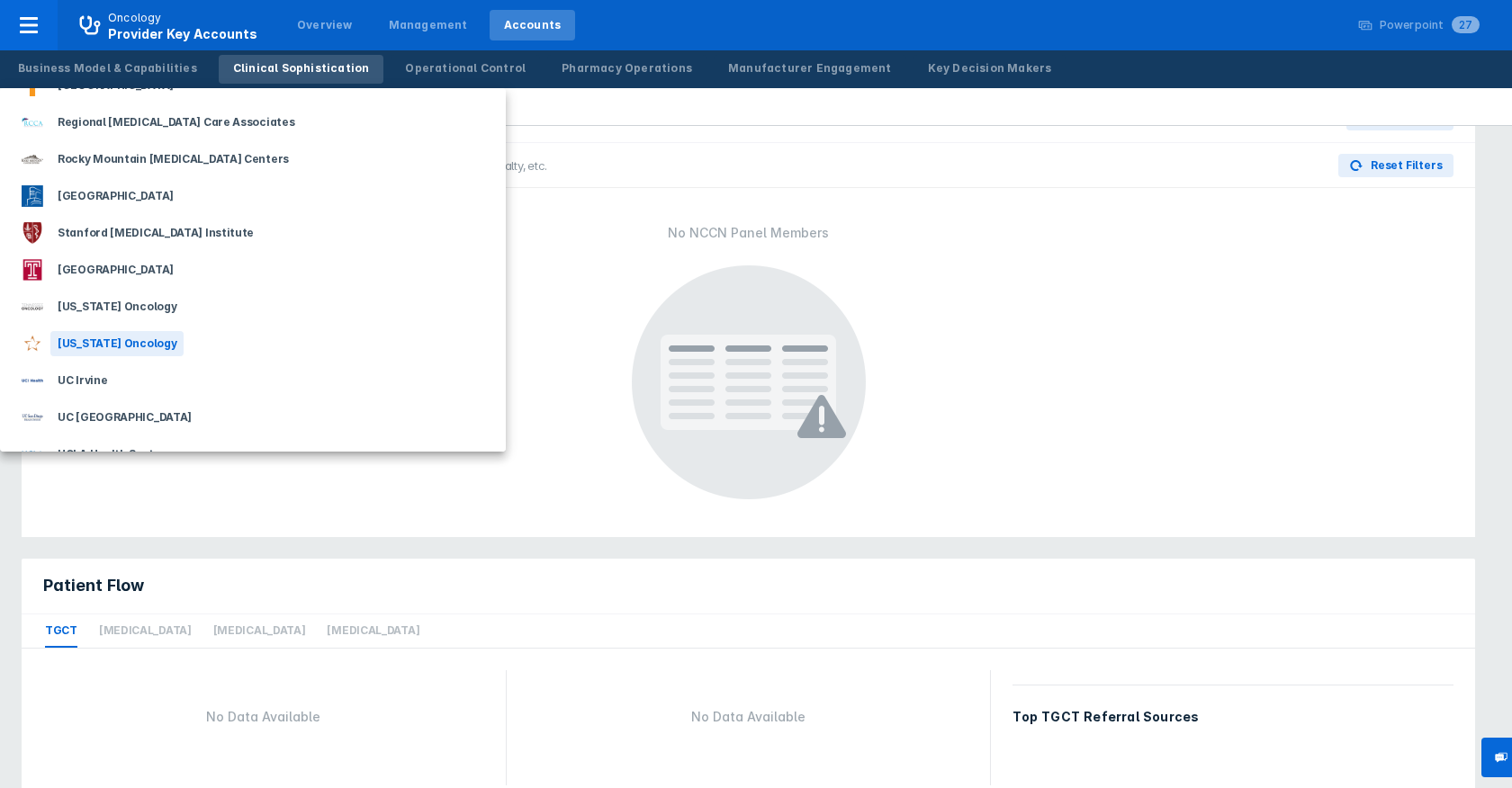 click on "[US_STATE] Oncology" at bounding box center (253, 343) 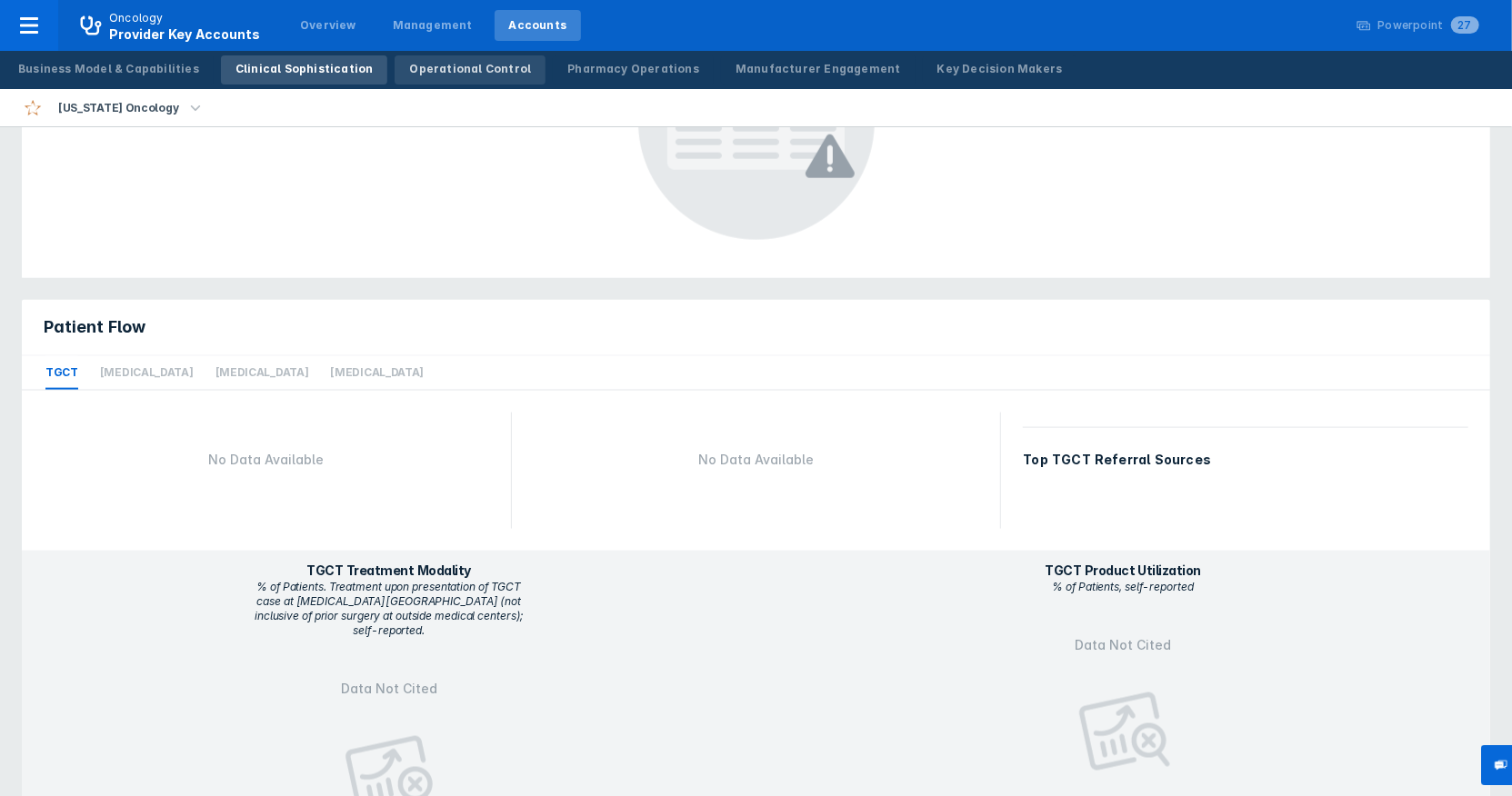 scroll, scrollTop: 1390, scrollLeft: 0, axis: vertical 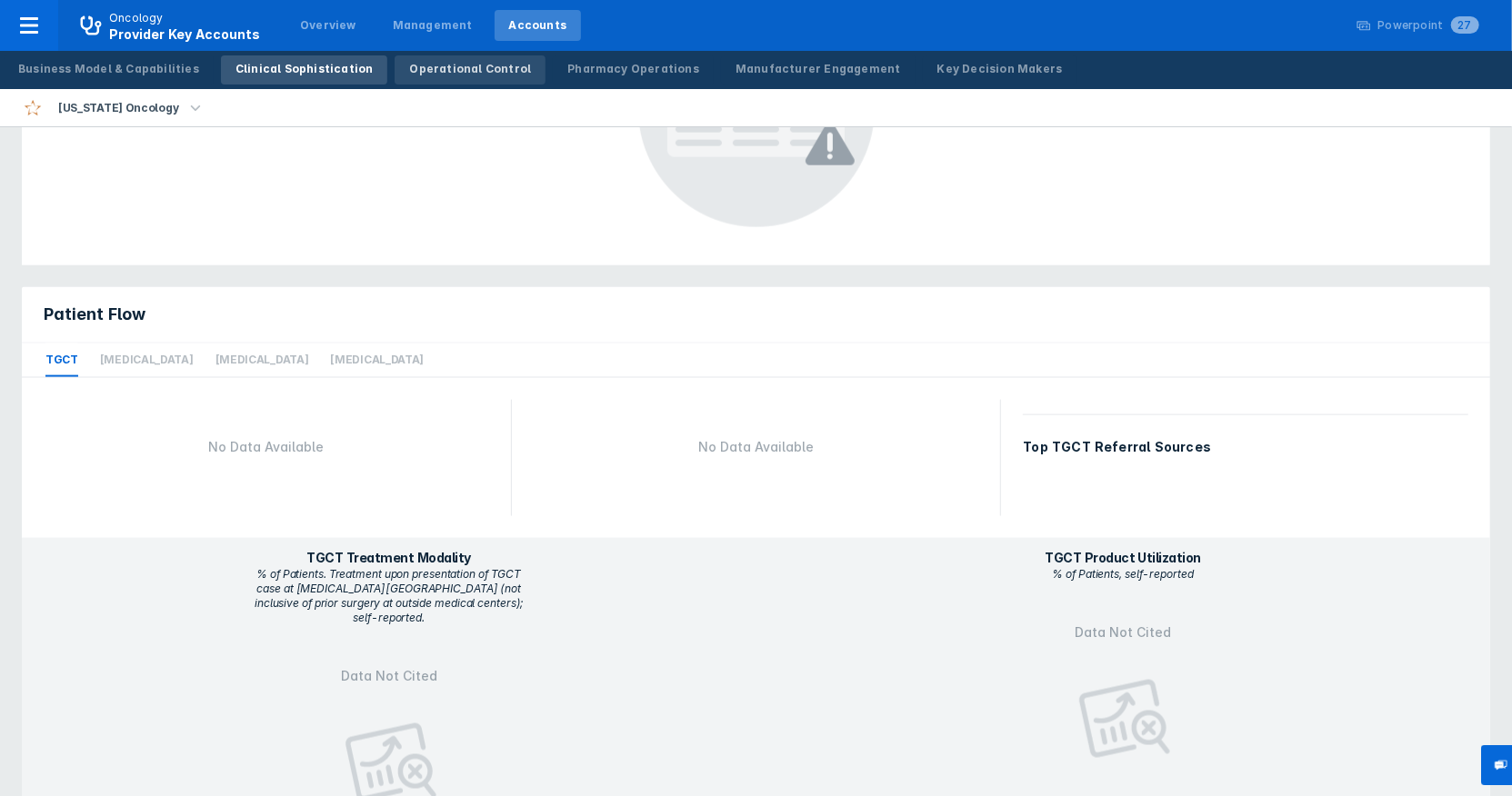 click on "Operational Control" at bounding box center [470, 69] 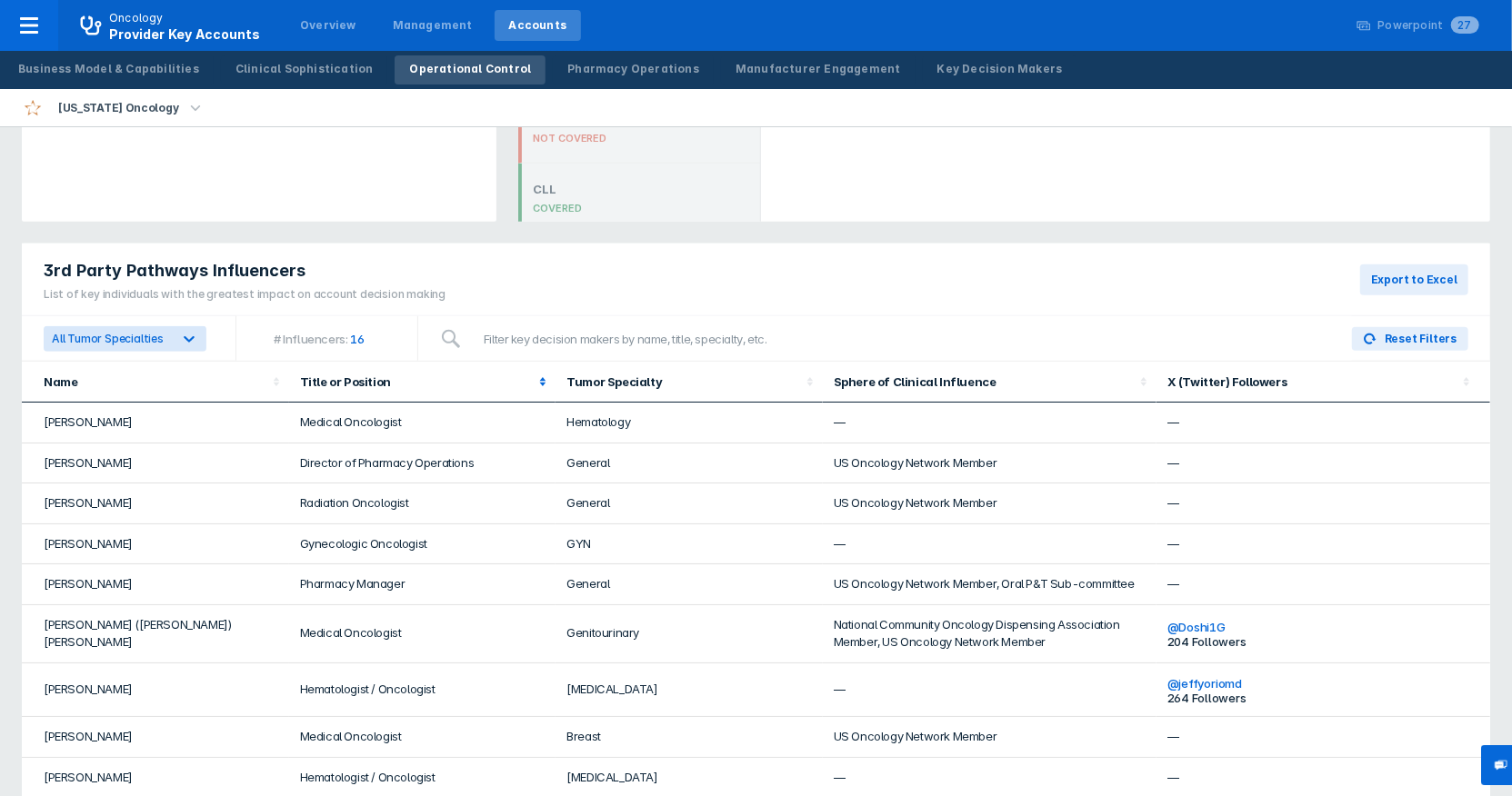 scroll, scrollTop: 1091, scrollLeft: 0, axis: vertical 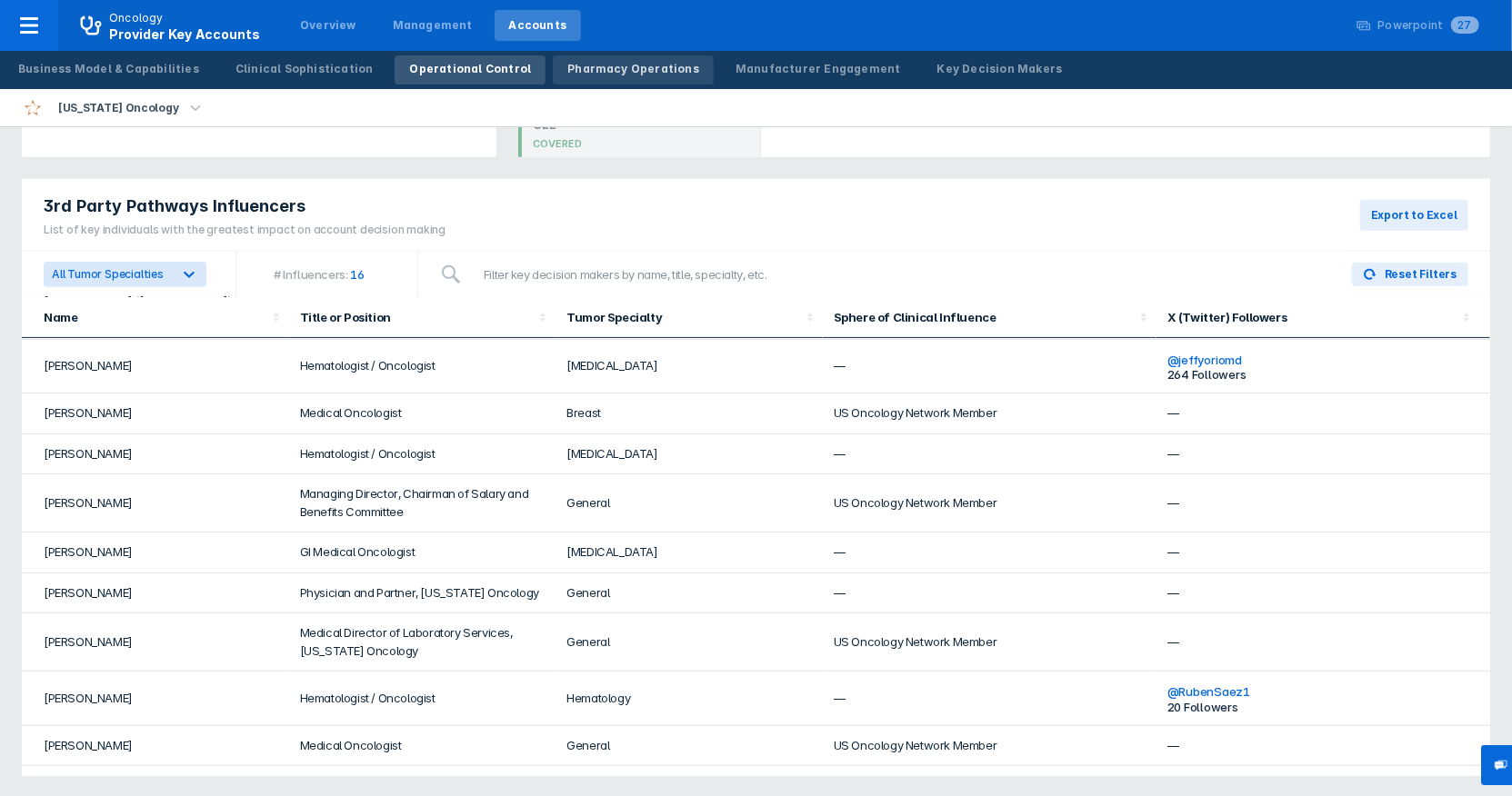 click on "Pharmacy Operations" at bounding box center [633, 69] 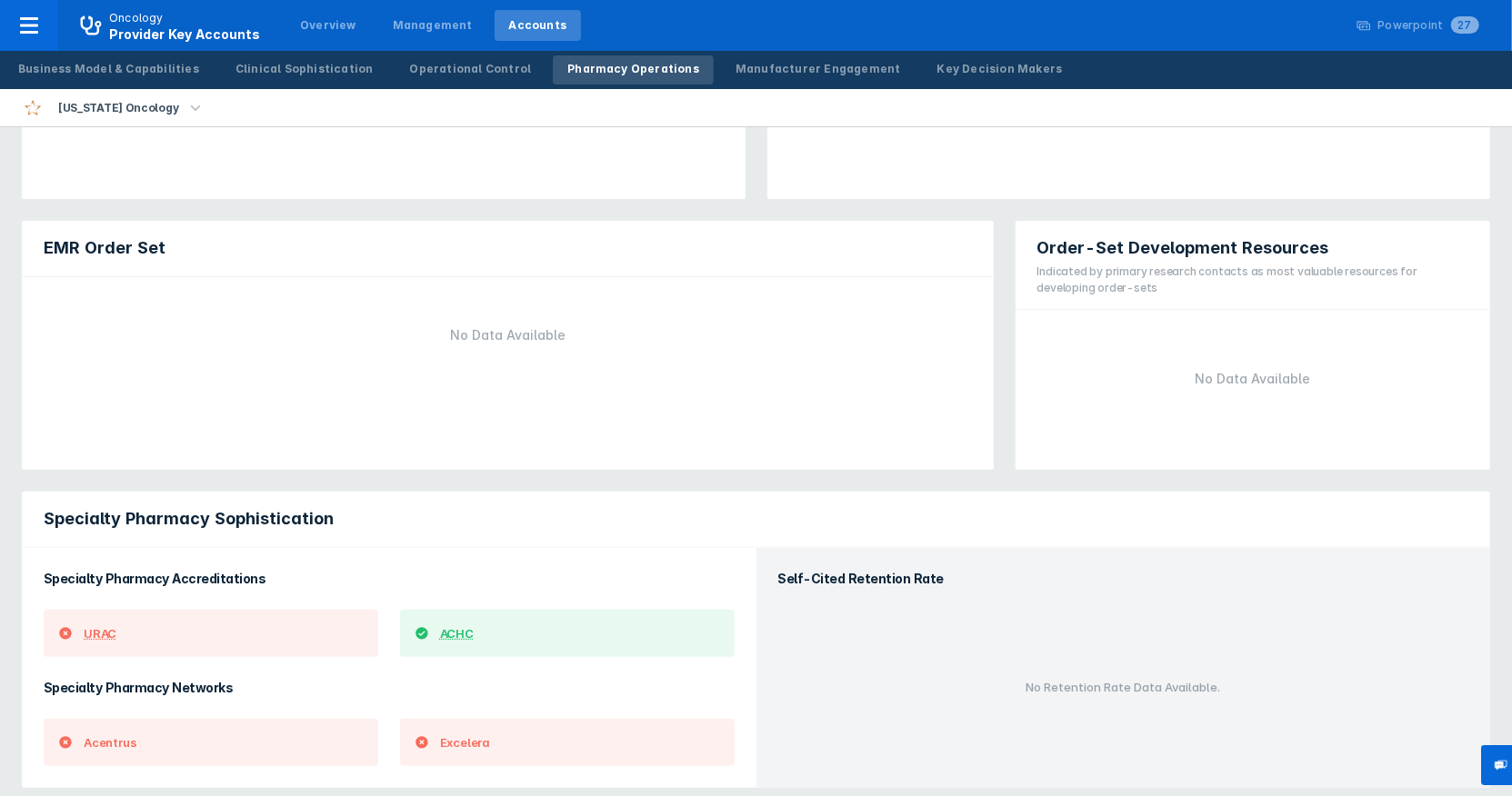 scroll, scrollTop: 178, scrollLeft: 0, axis: vertical 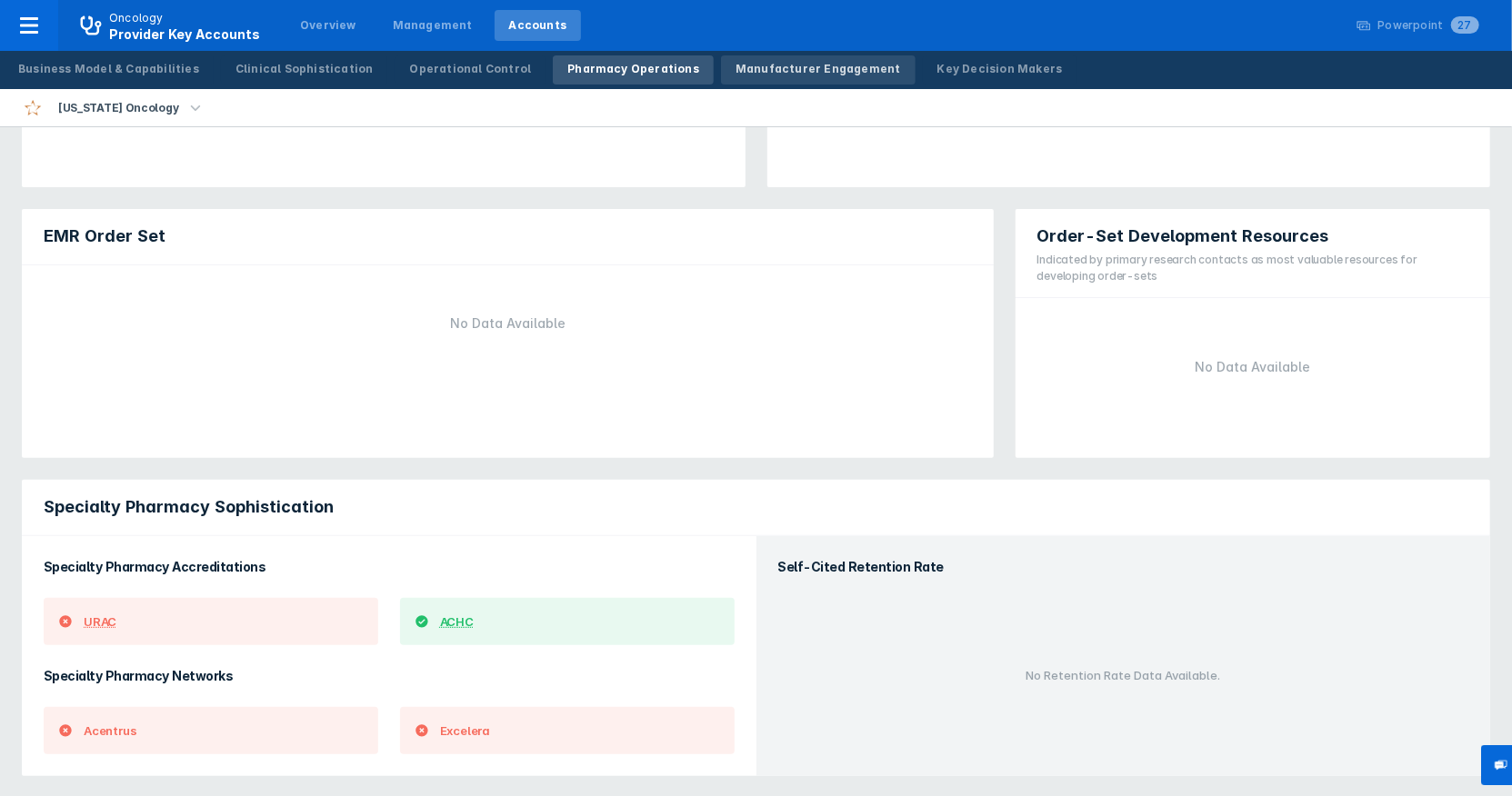click on "Manufacturer Engagement" at bounding box center [818, 70] 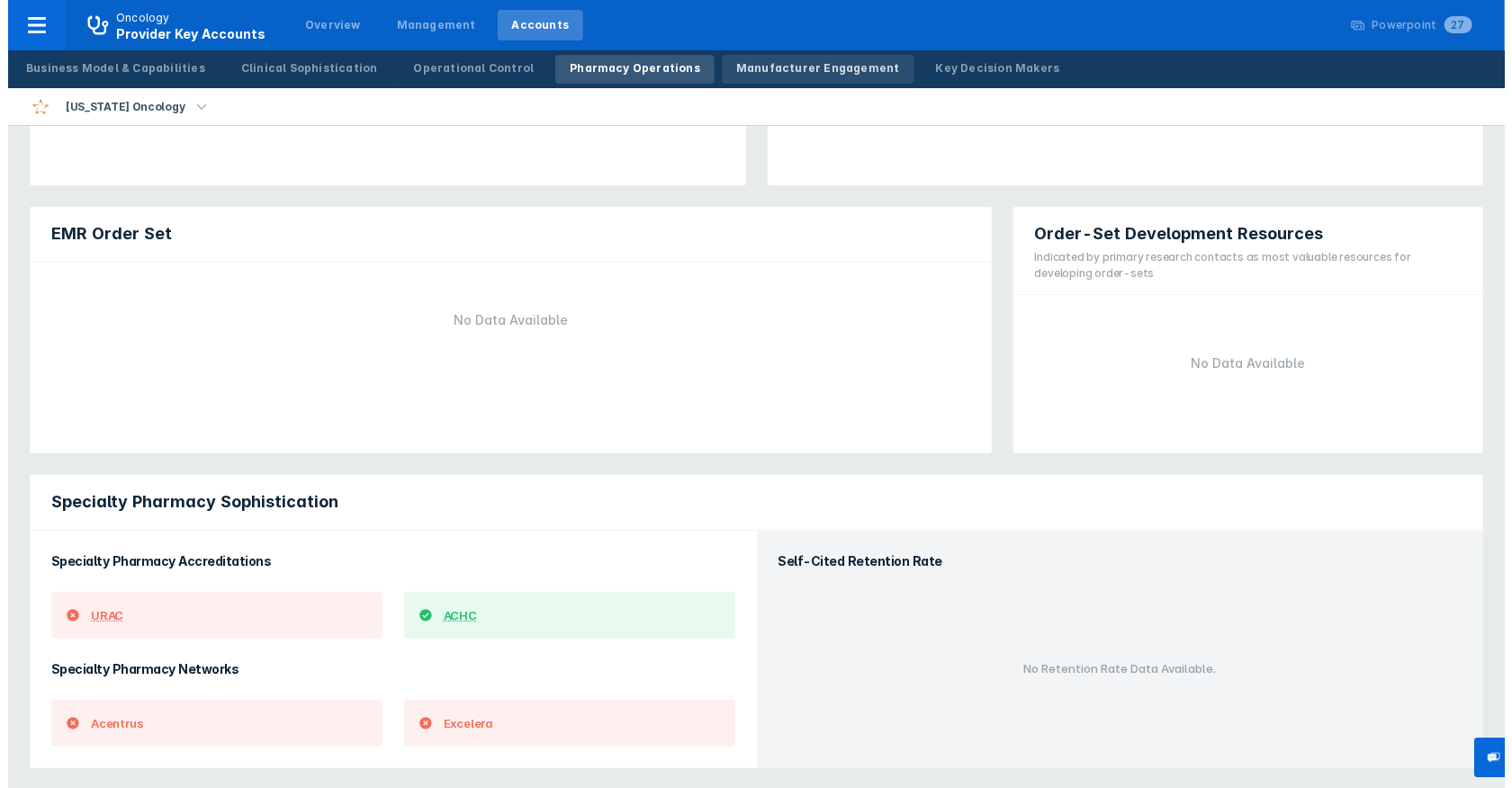 scroll, scrollTop: 0, scrollLeft: 0, axis: both 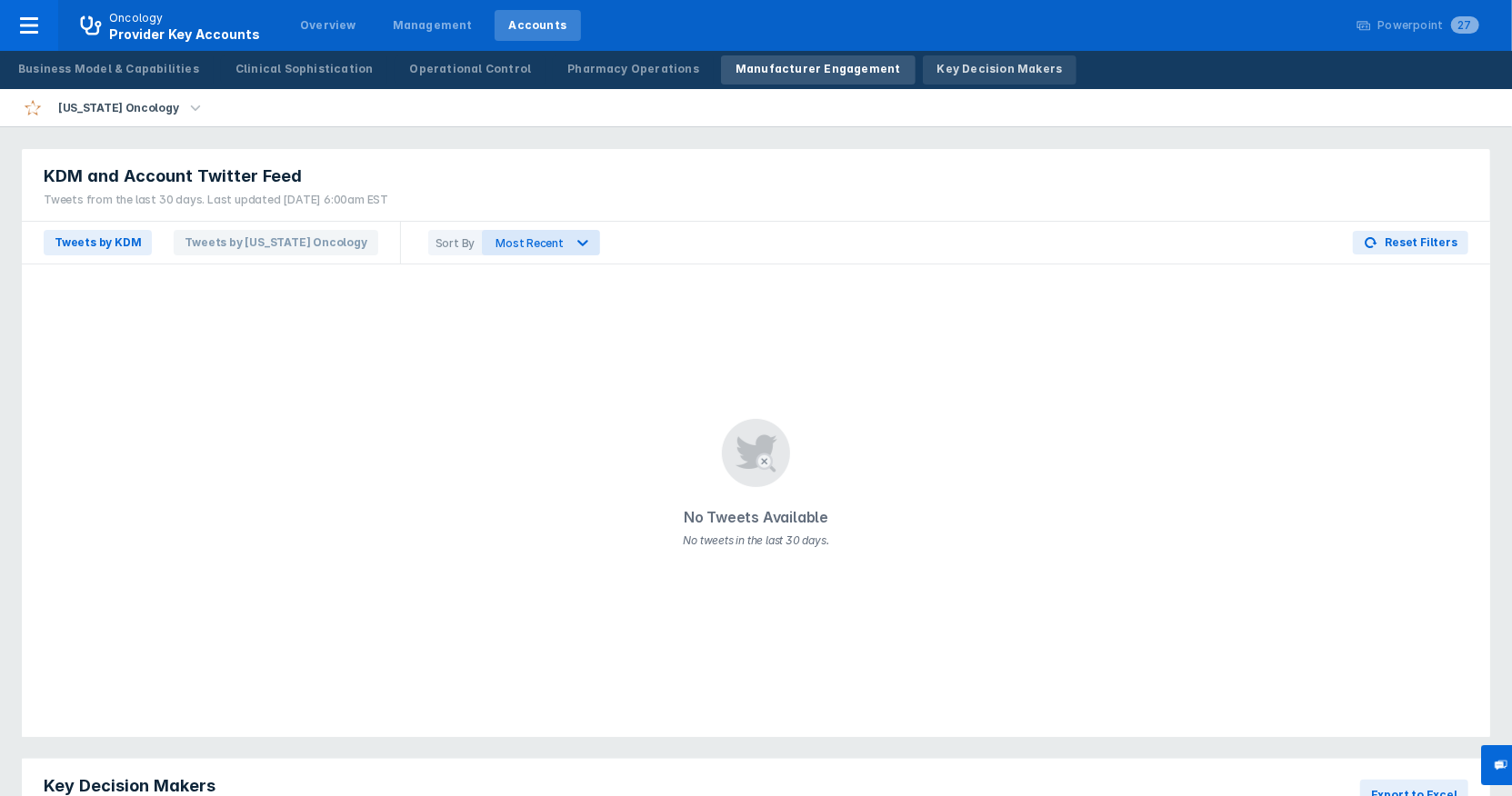 click on "Key Decision Makers" at bounding box center (1000, 70) 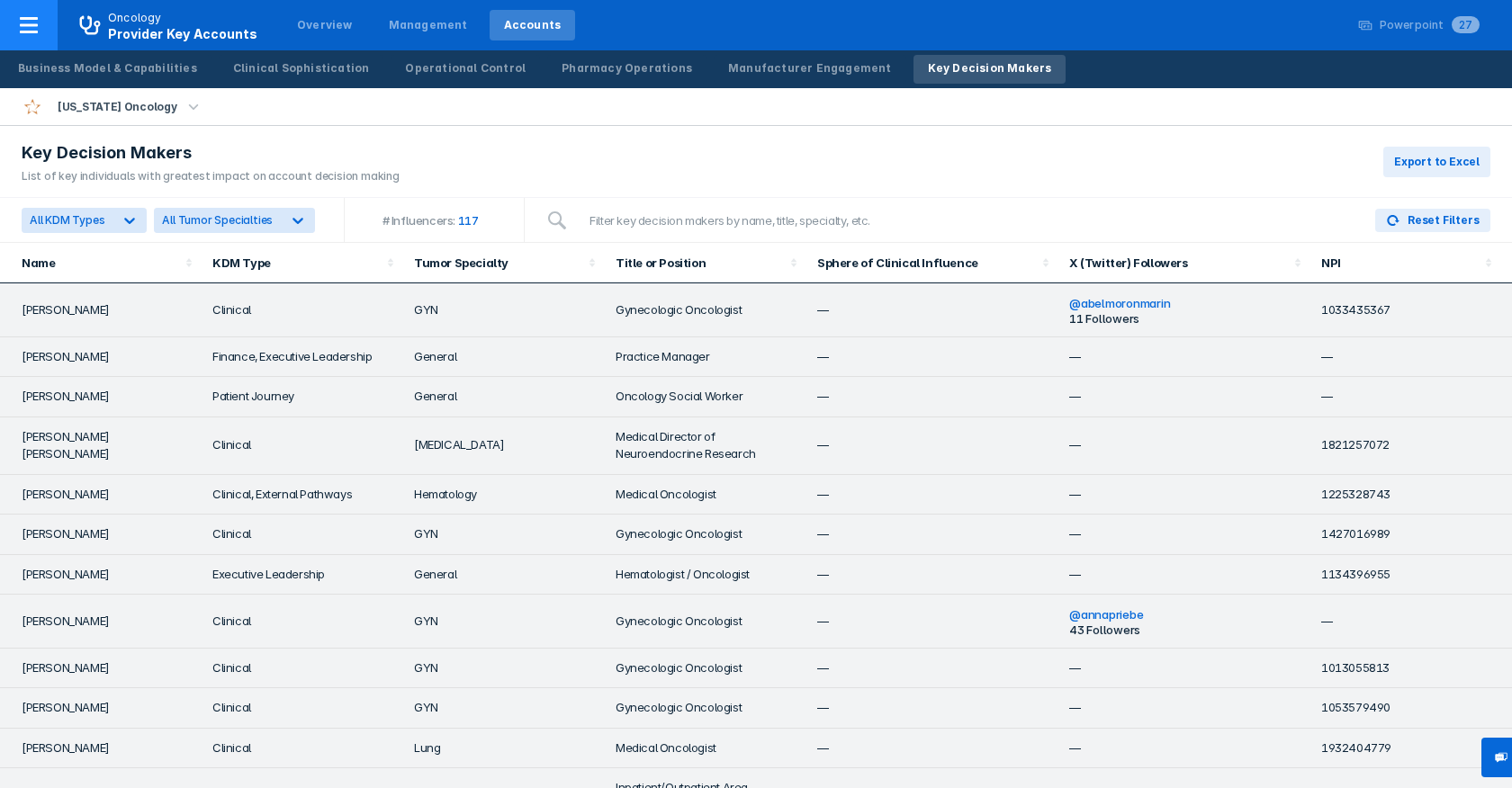 click 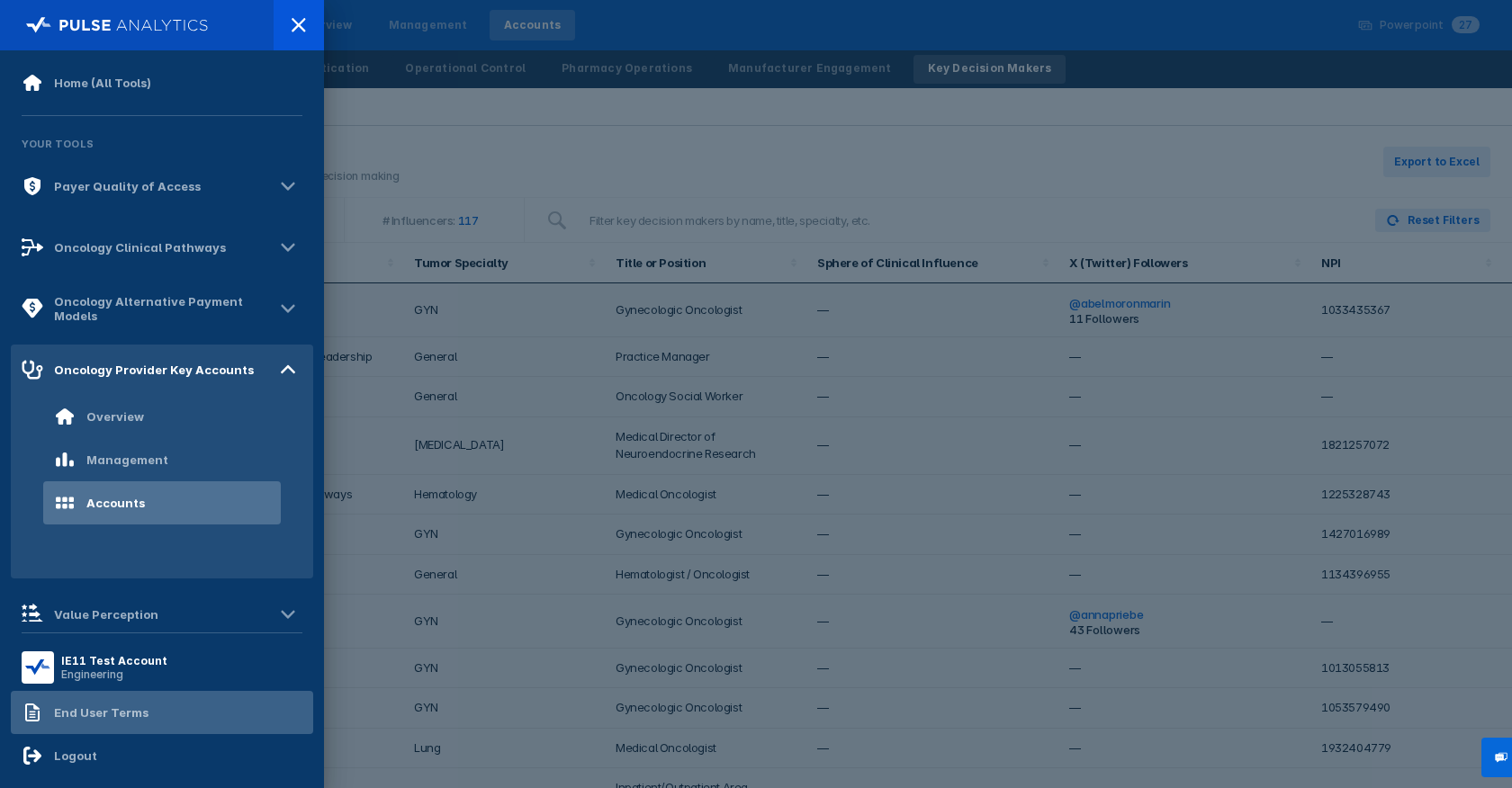 click on "End User Terms" at bounding box center [162, 712] 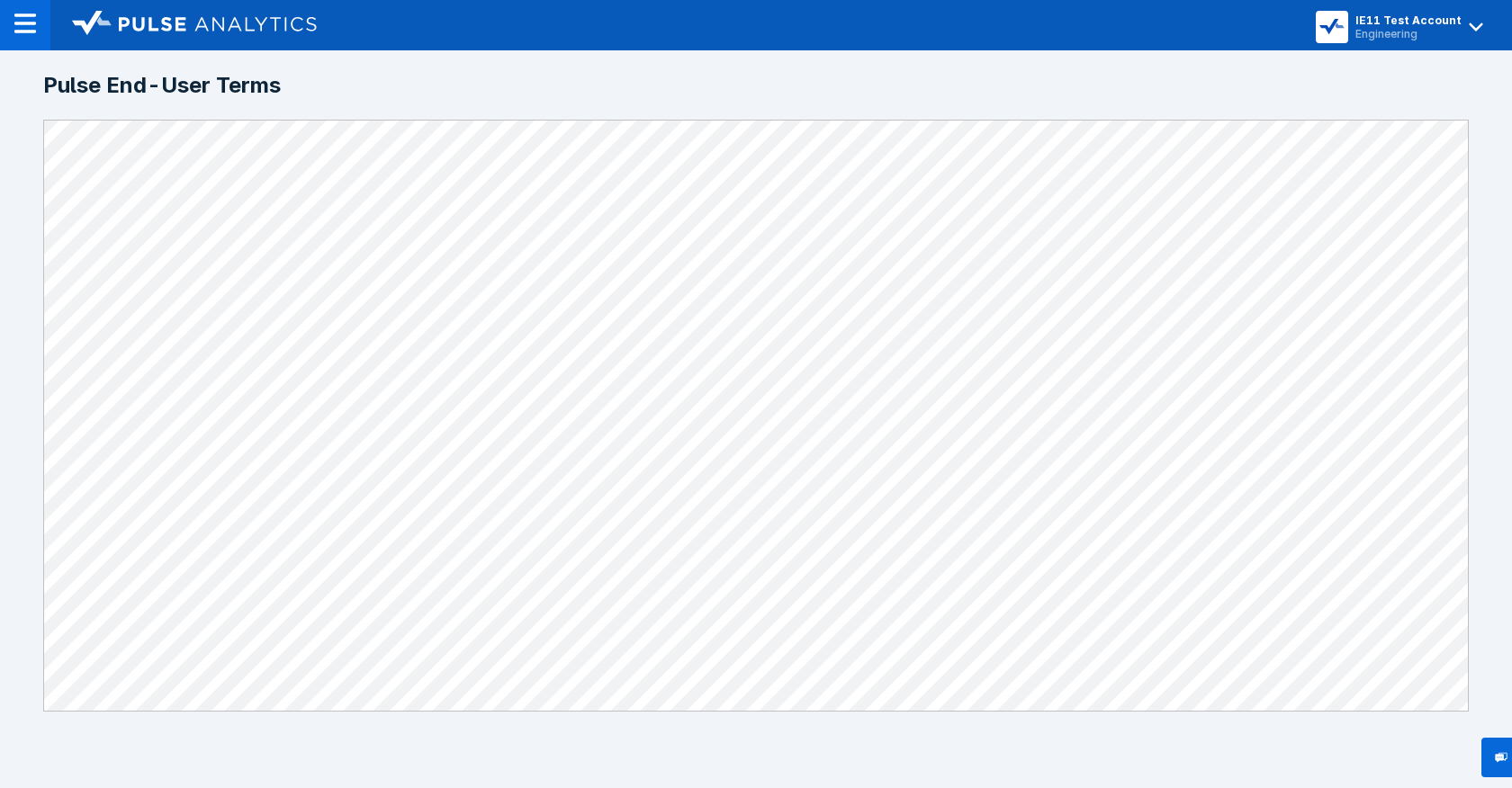 click at bounding box center [158, 25] 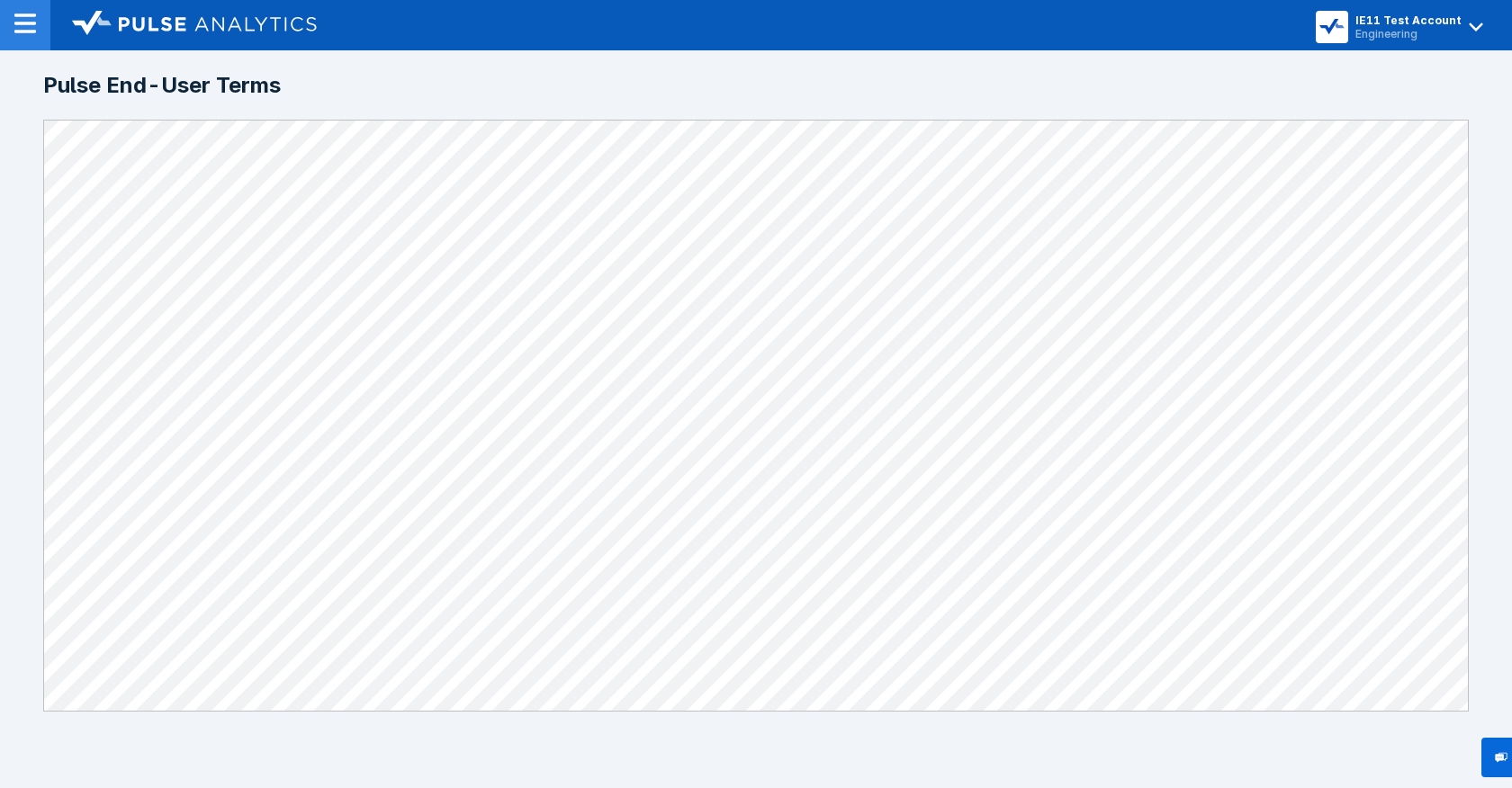 click at bounding box center [25, 25] 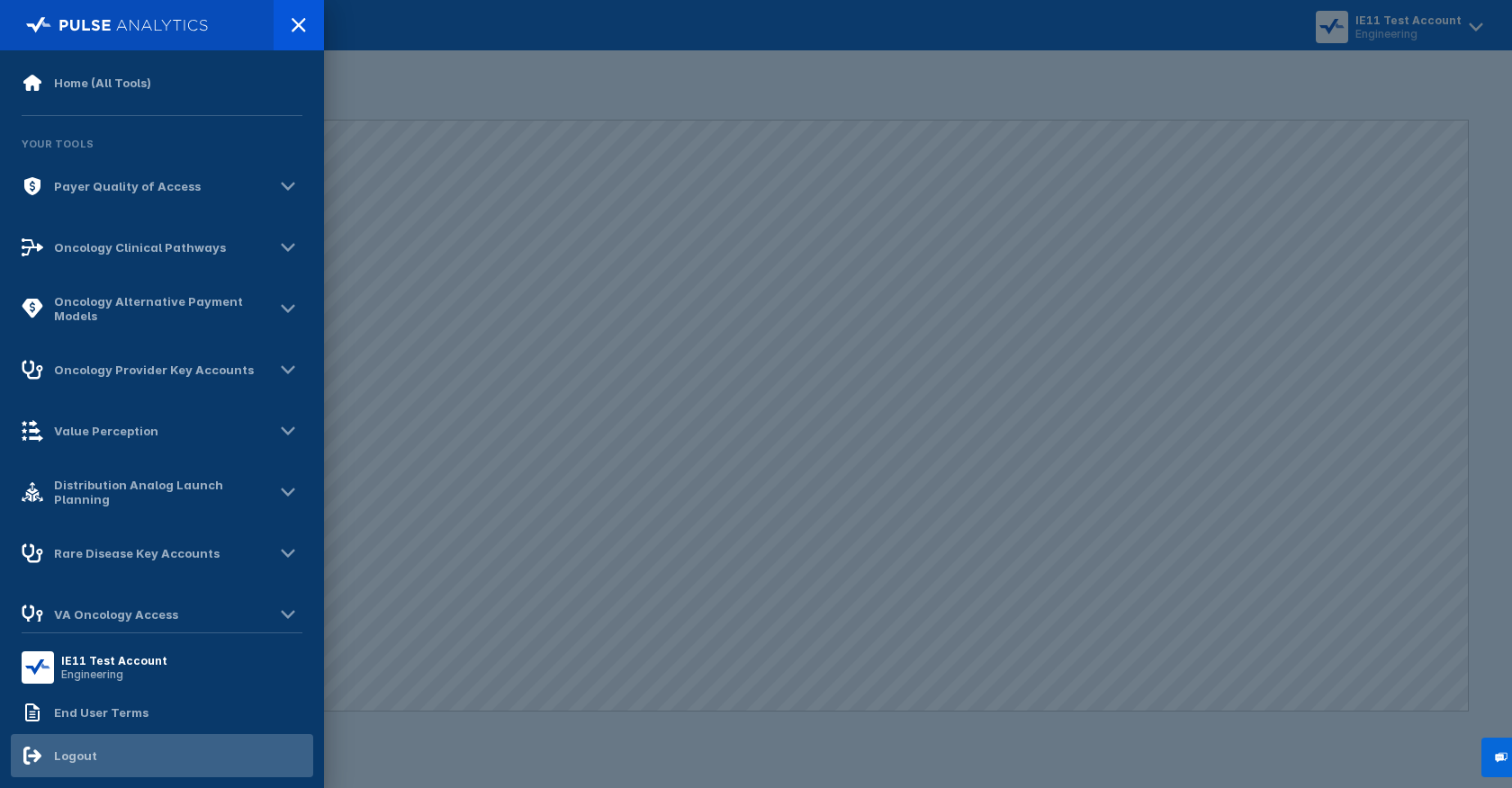 click on "Logout" at bounding box center [162, 756] 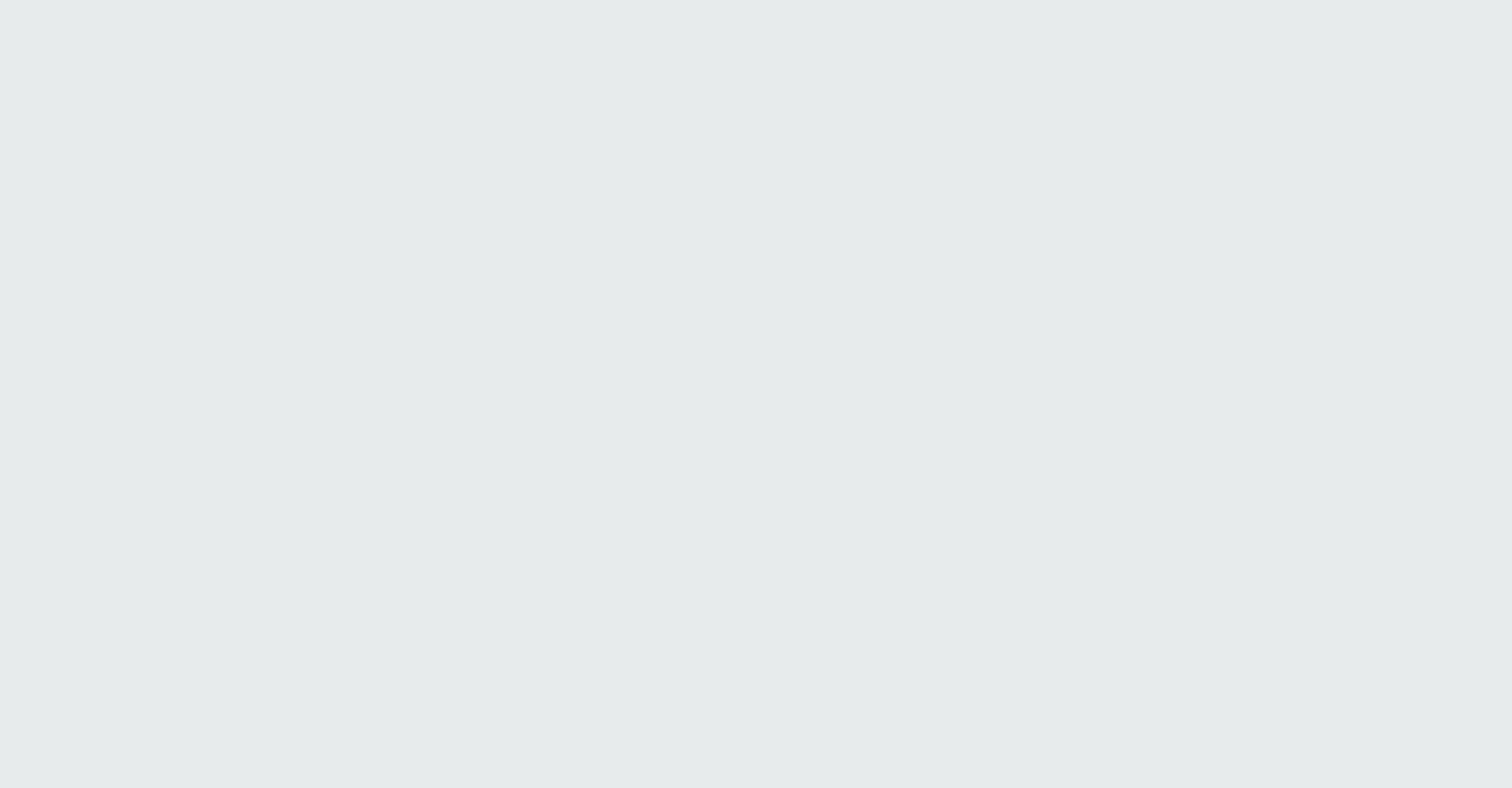 scroll, scrollTop: 0, scrollLeft: 0, axis: both 